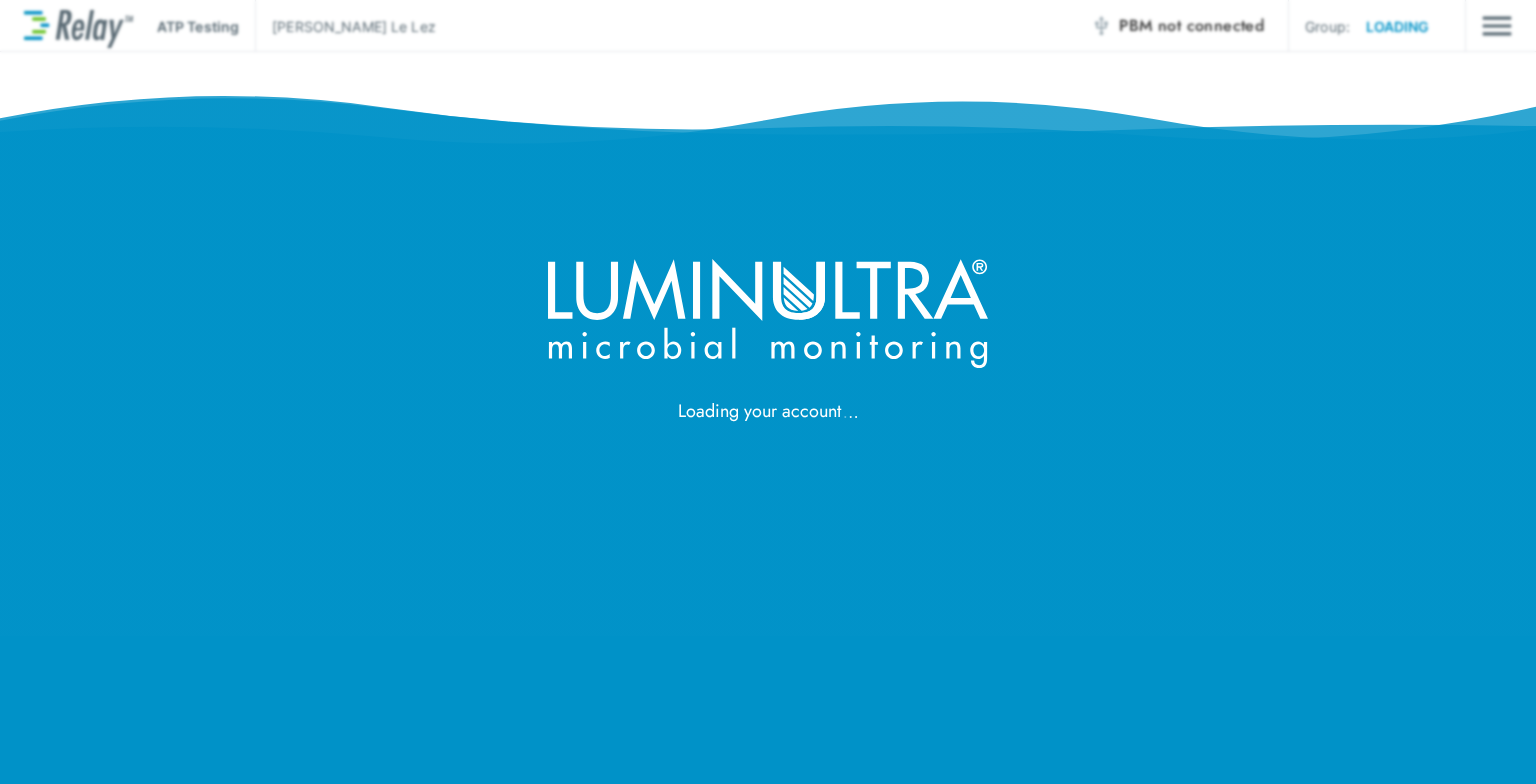 scroll, scrollTop: 0, scrollLeft: 0, axis: both 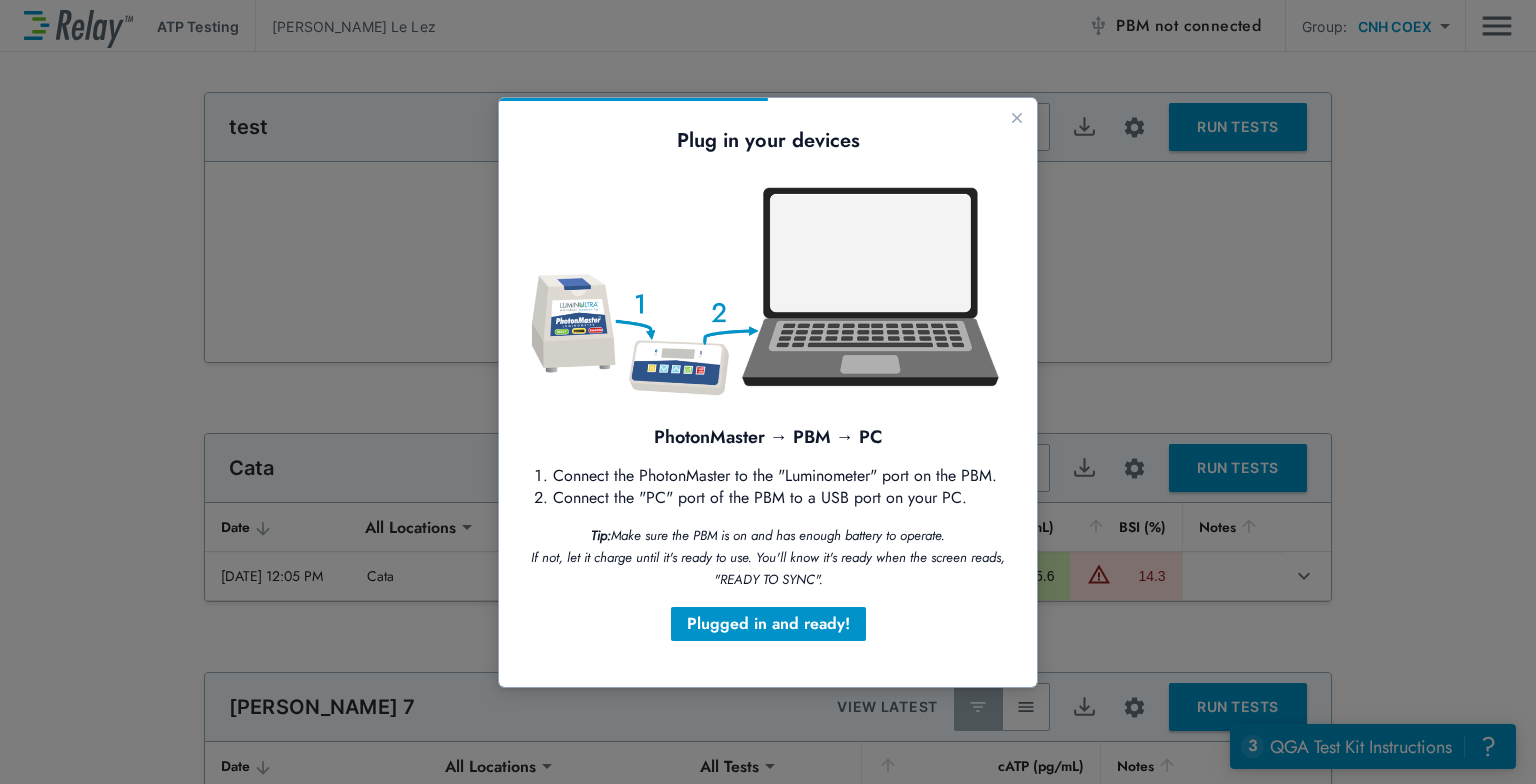 type on "****" 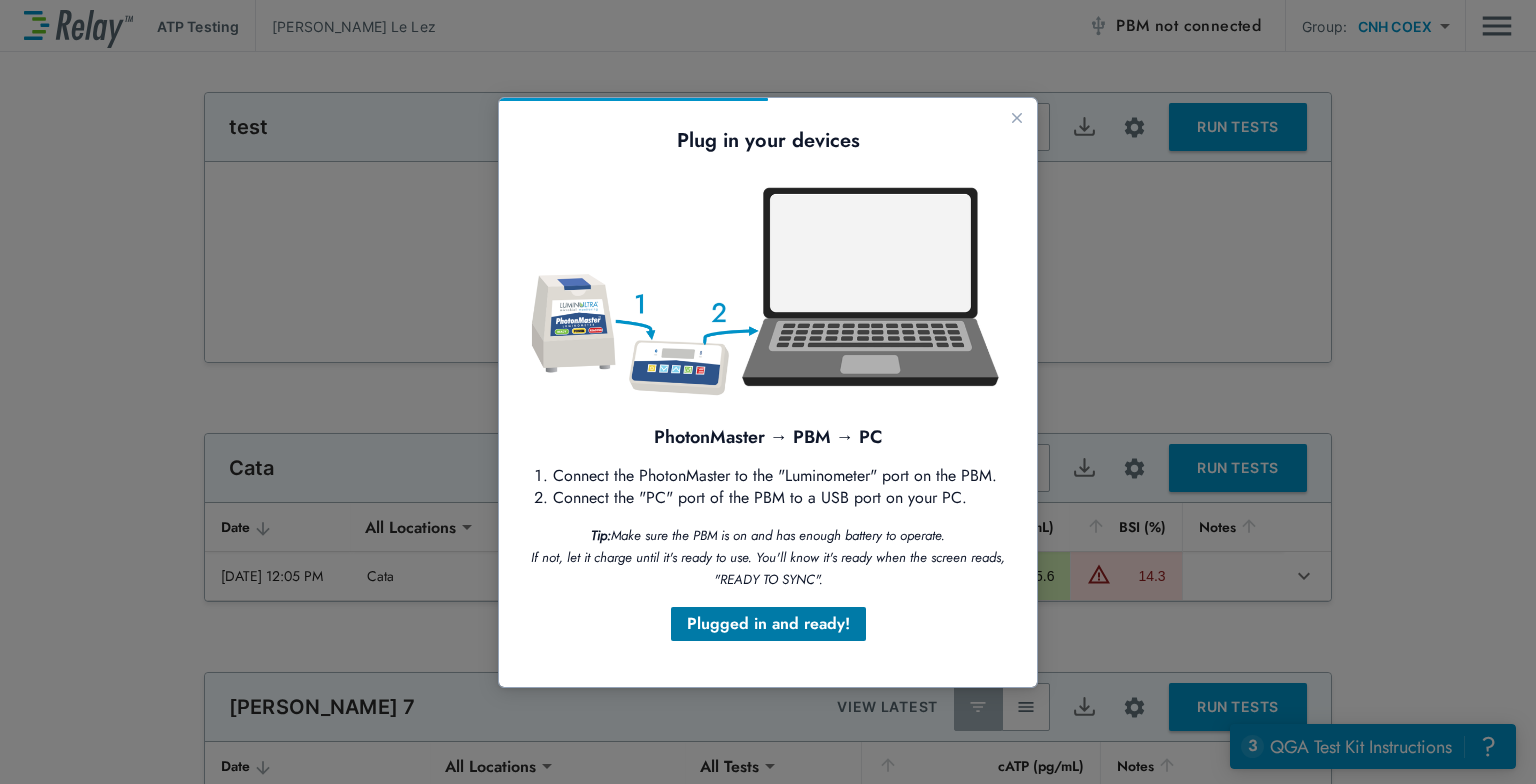 click on "Plugged in and ready!" at bounding box center (768, 624) 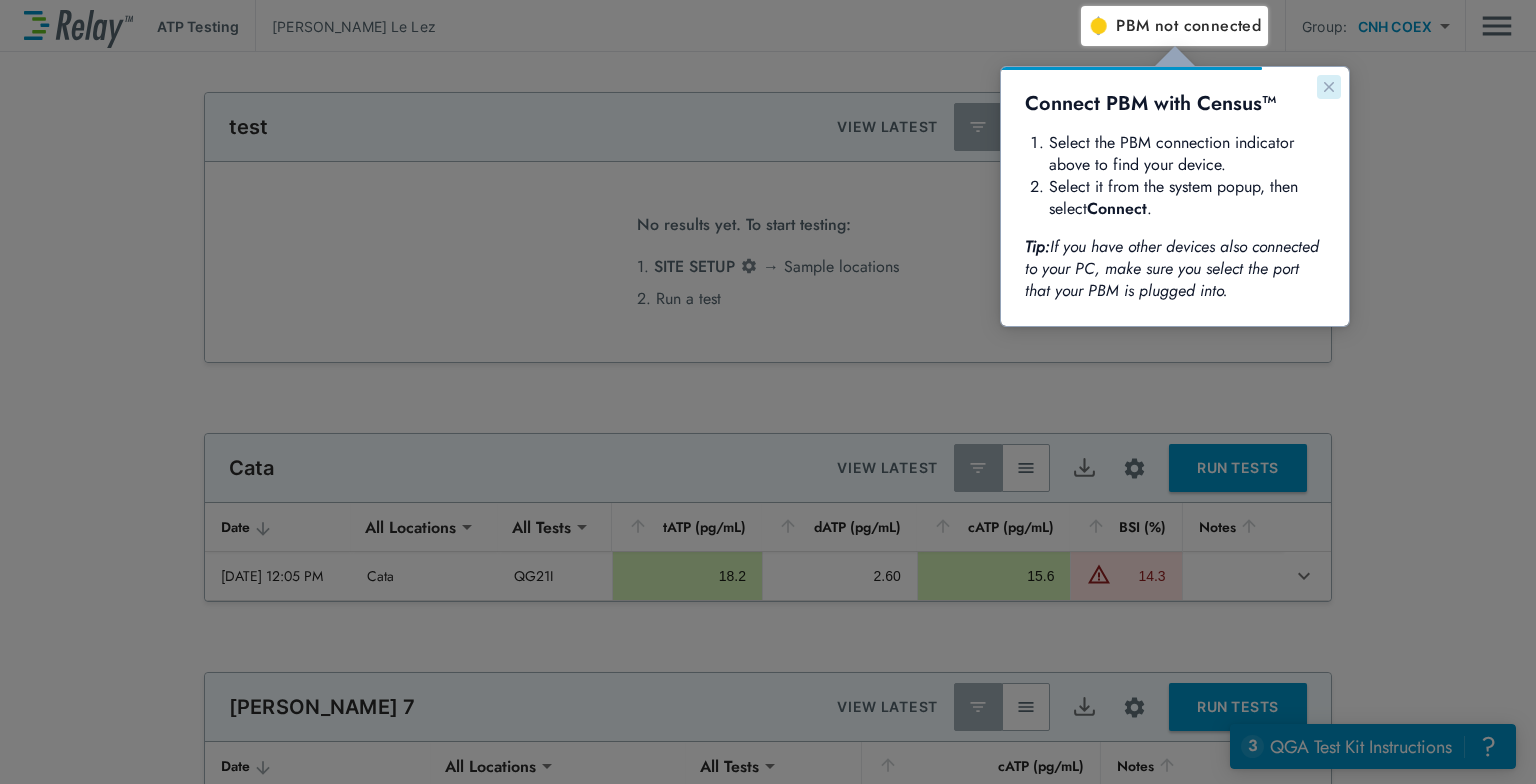 click 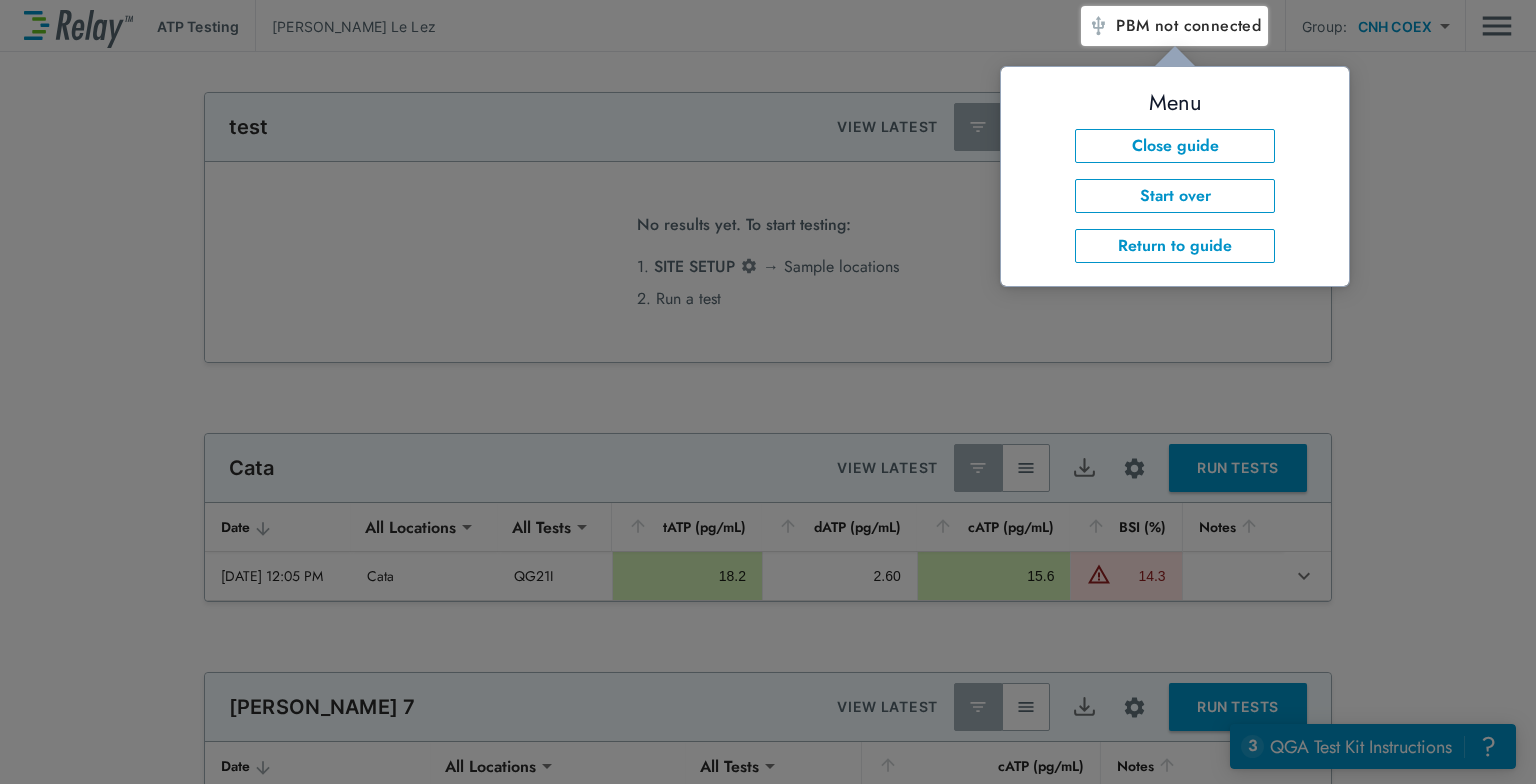 click on "not connected" at bounding box center (1208, 25) 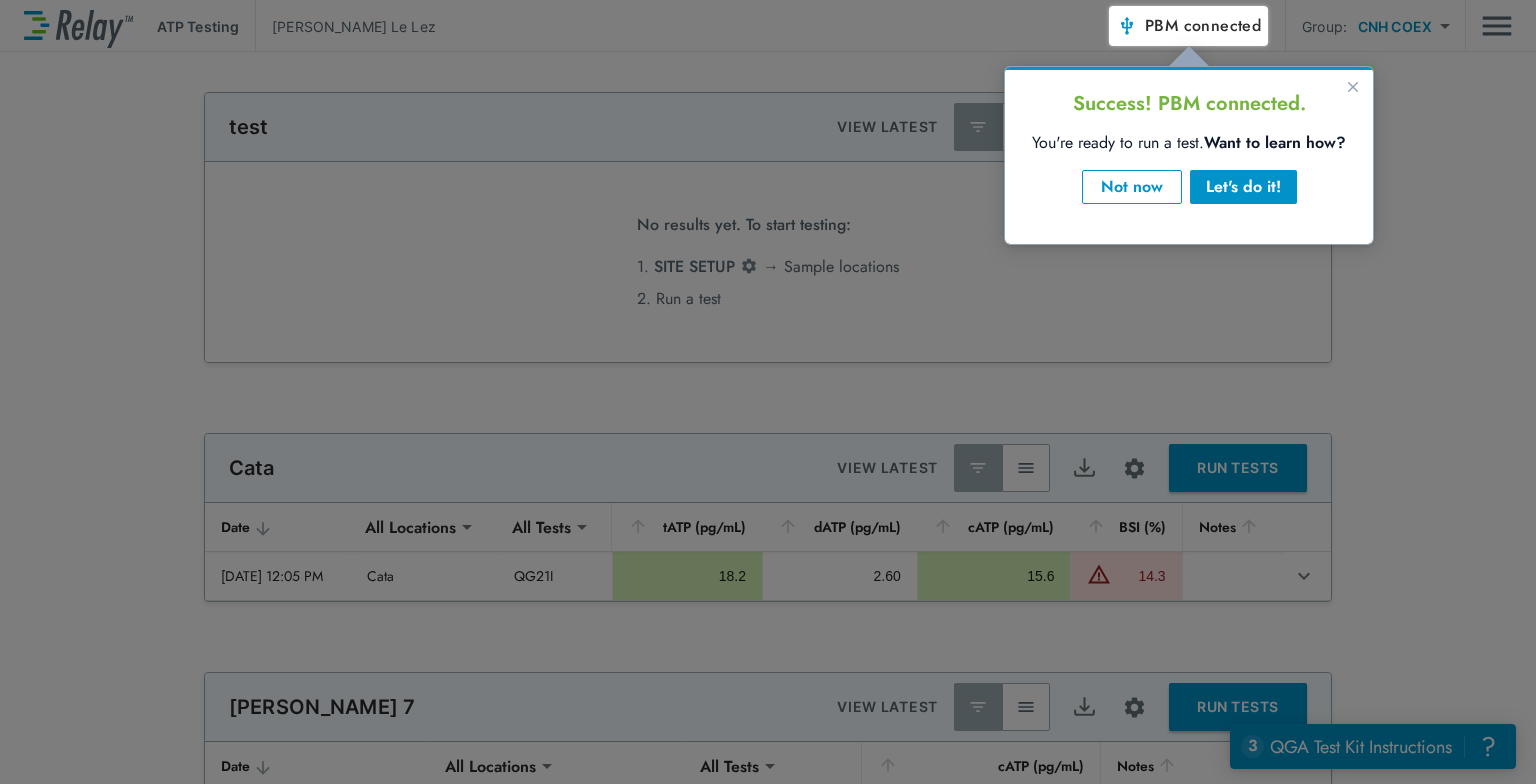 click at bounding box center [1322, 415] 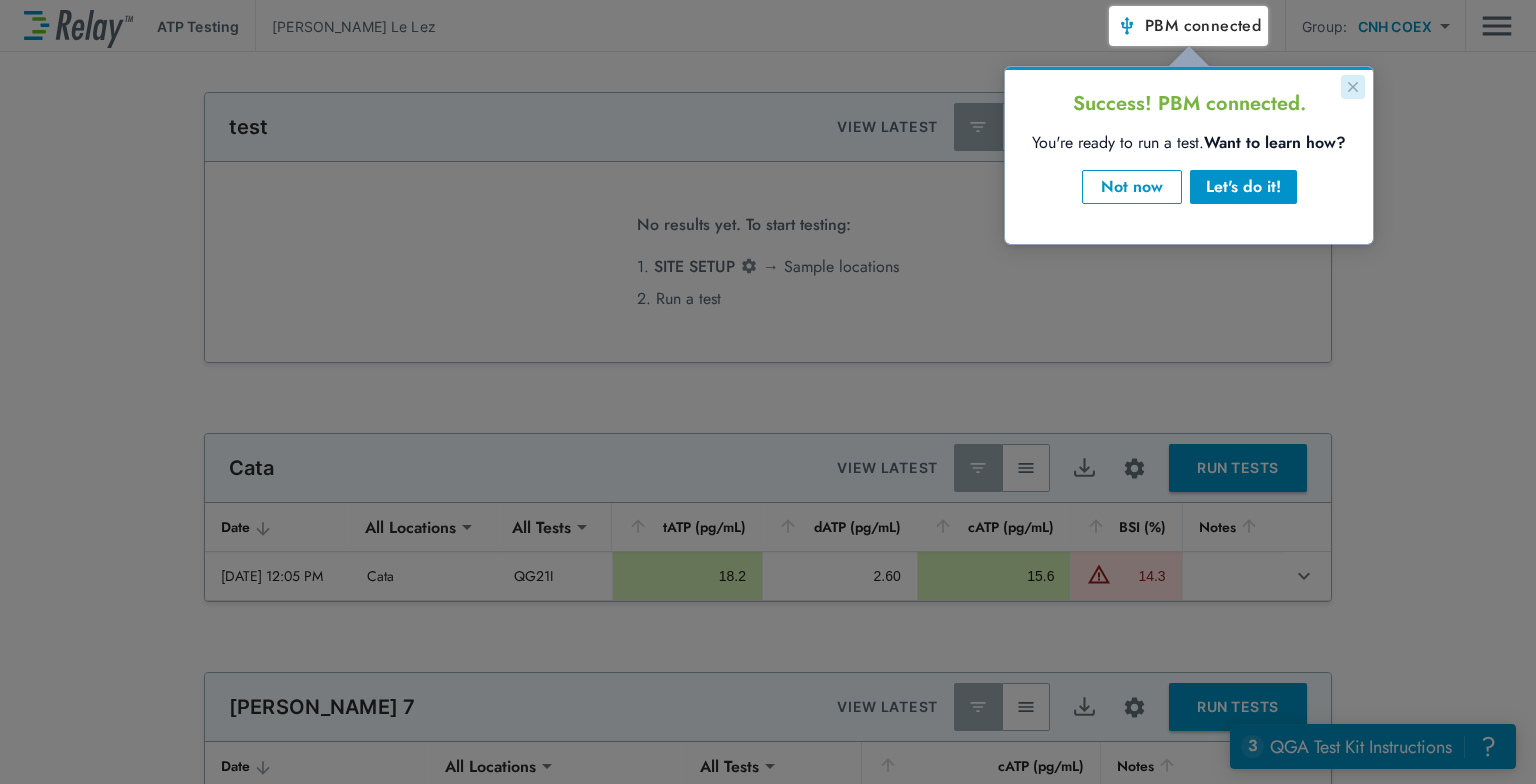 click 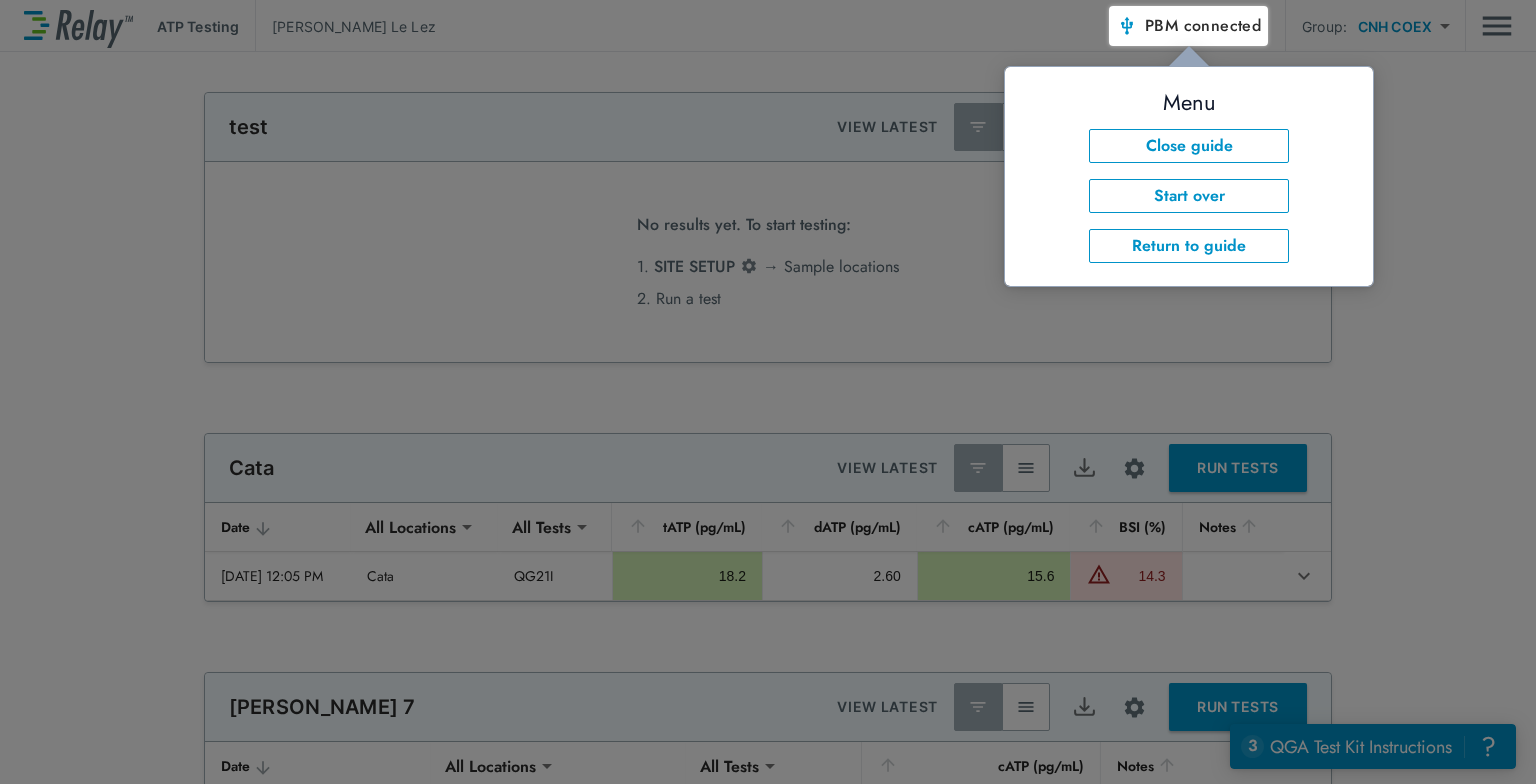 click at bounding box center [1322, 415] 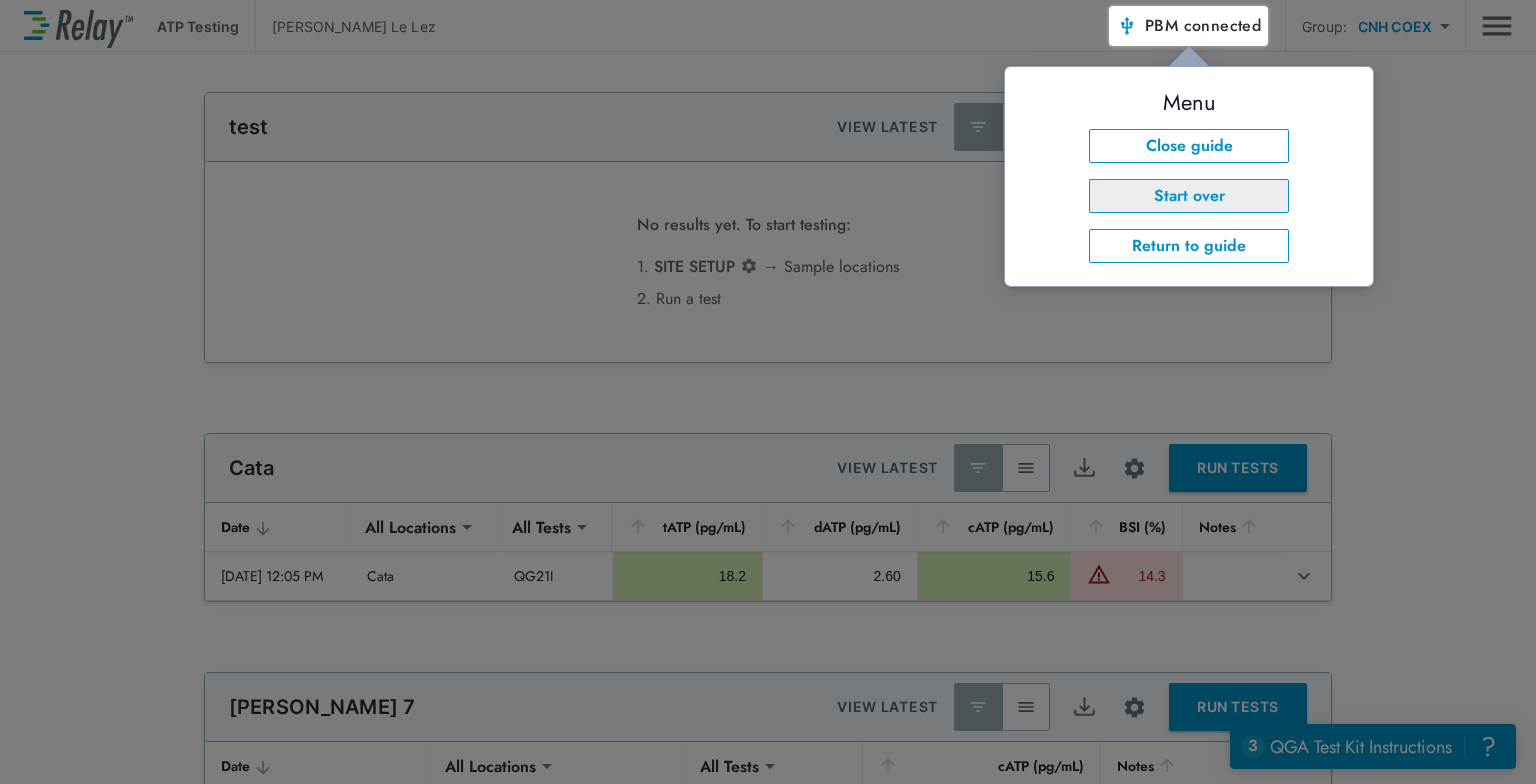 click on "Start over" at bounding box center (1189, 196) 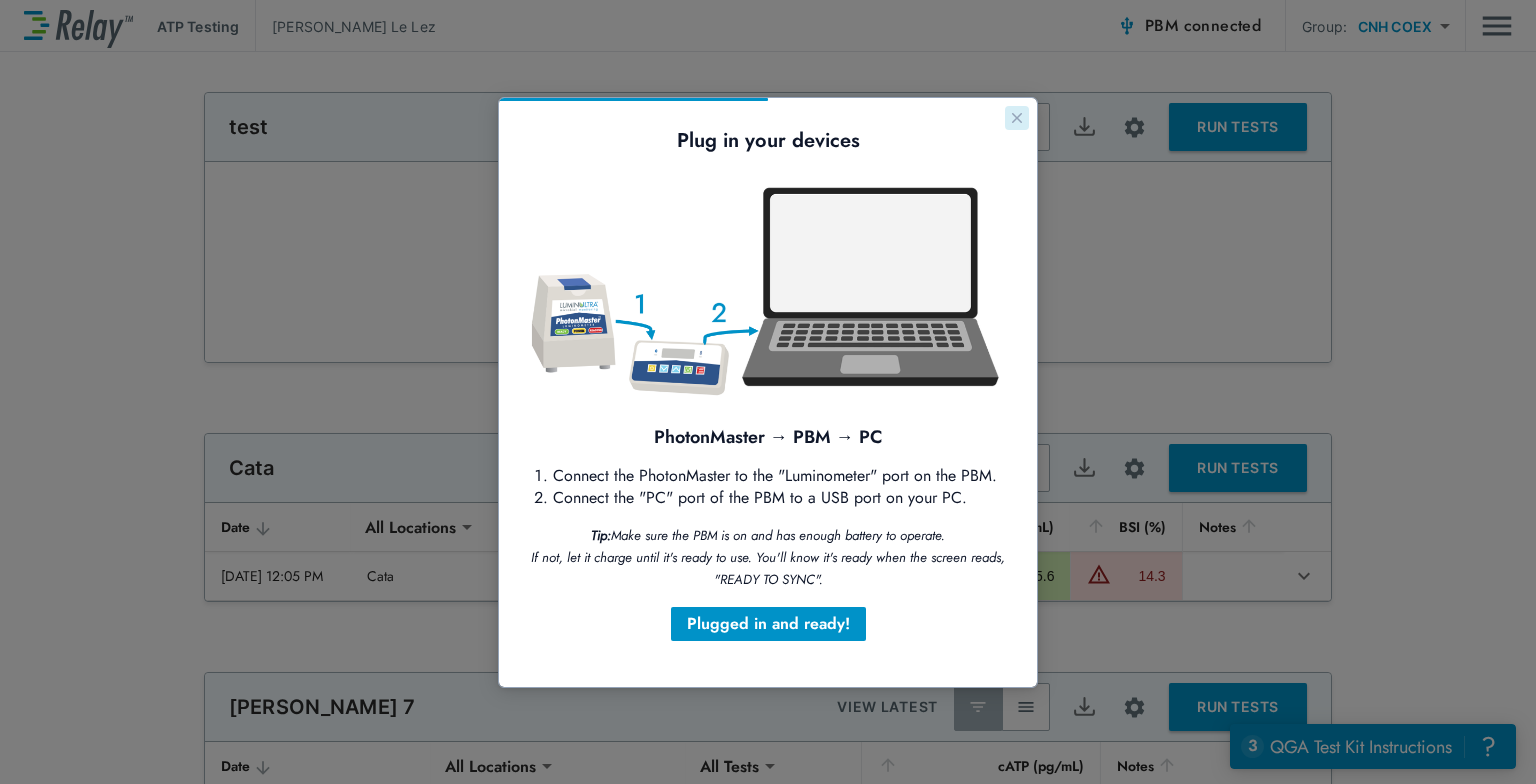 click at bounding box center (1017, 118) 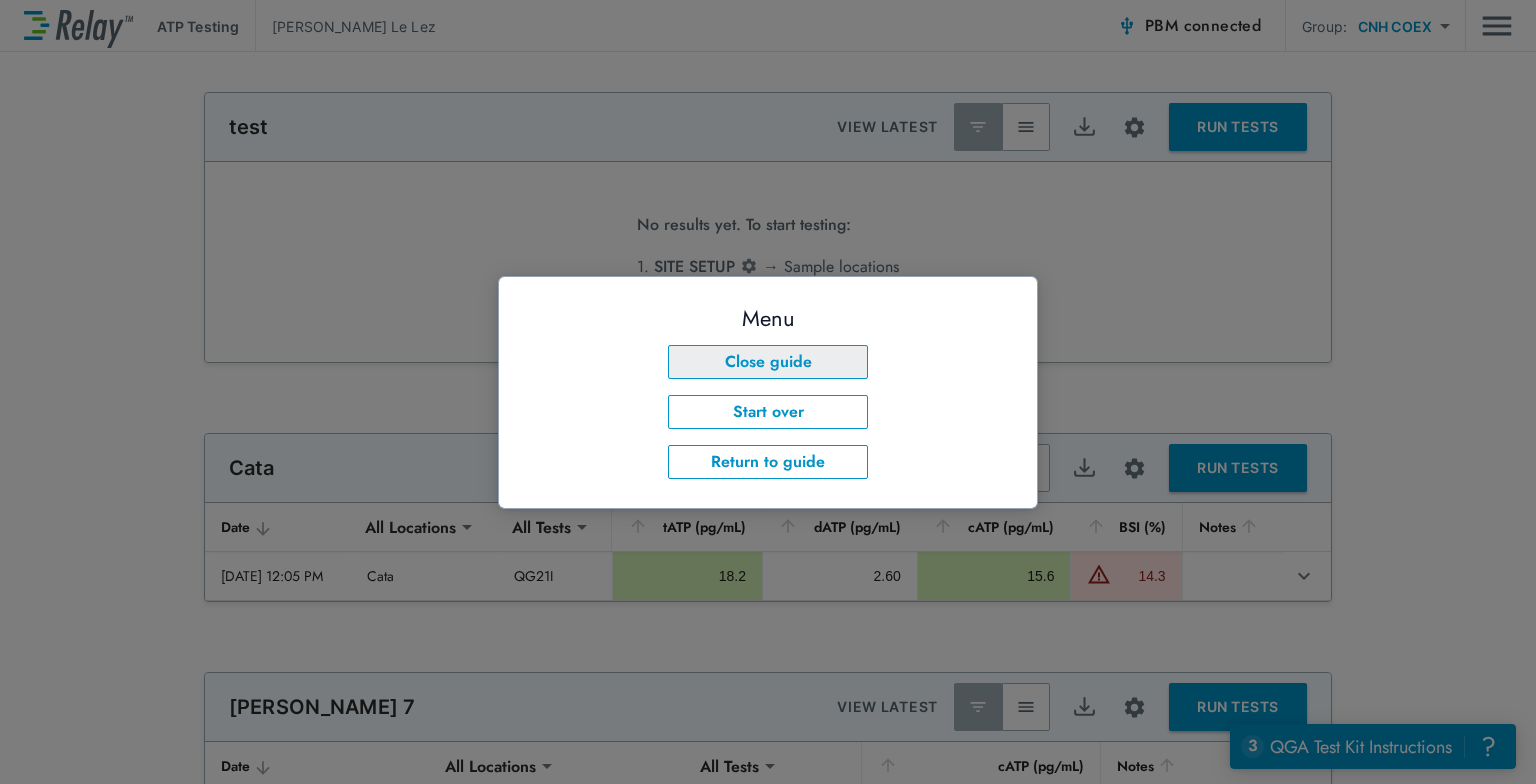click on "Close guide" at bounding box center (768, 362) 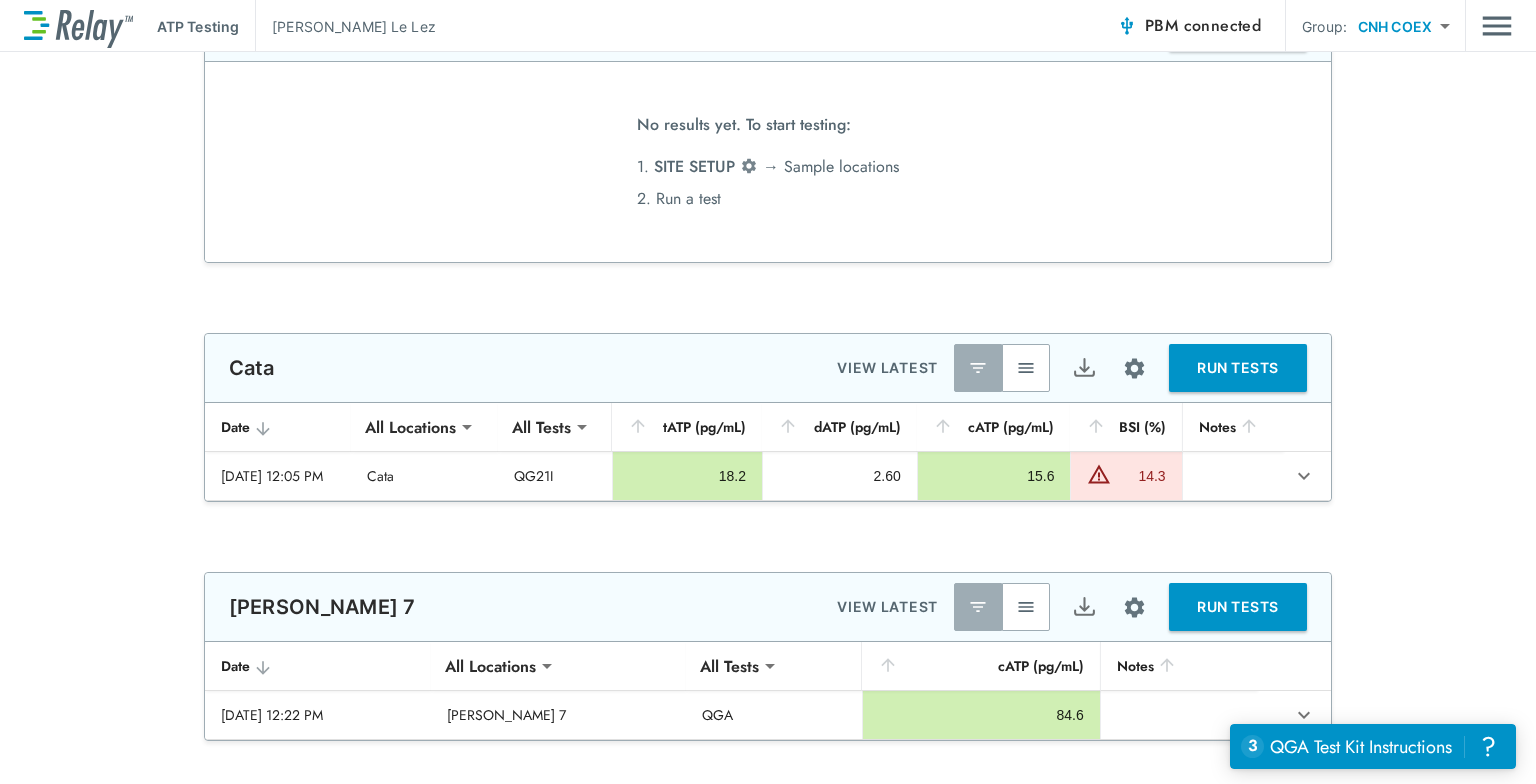 type on "******" 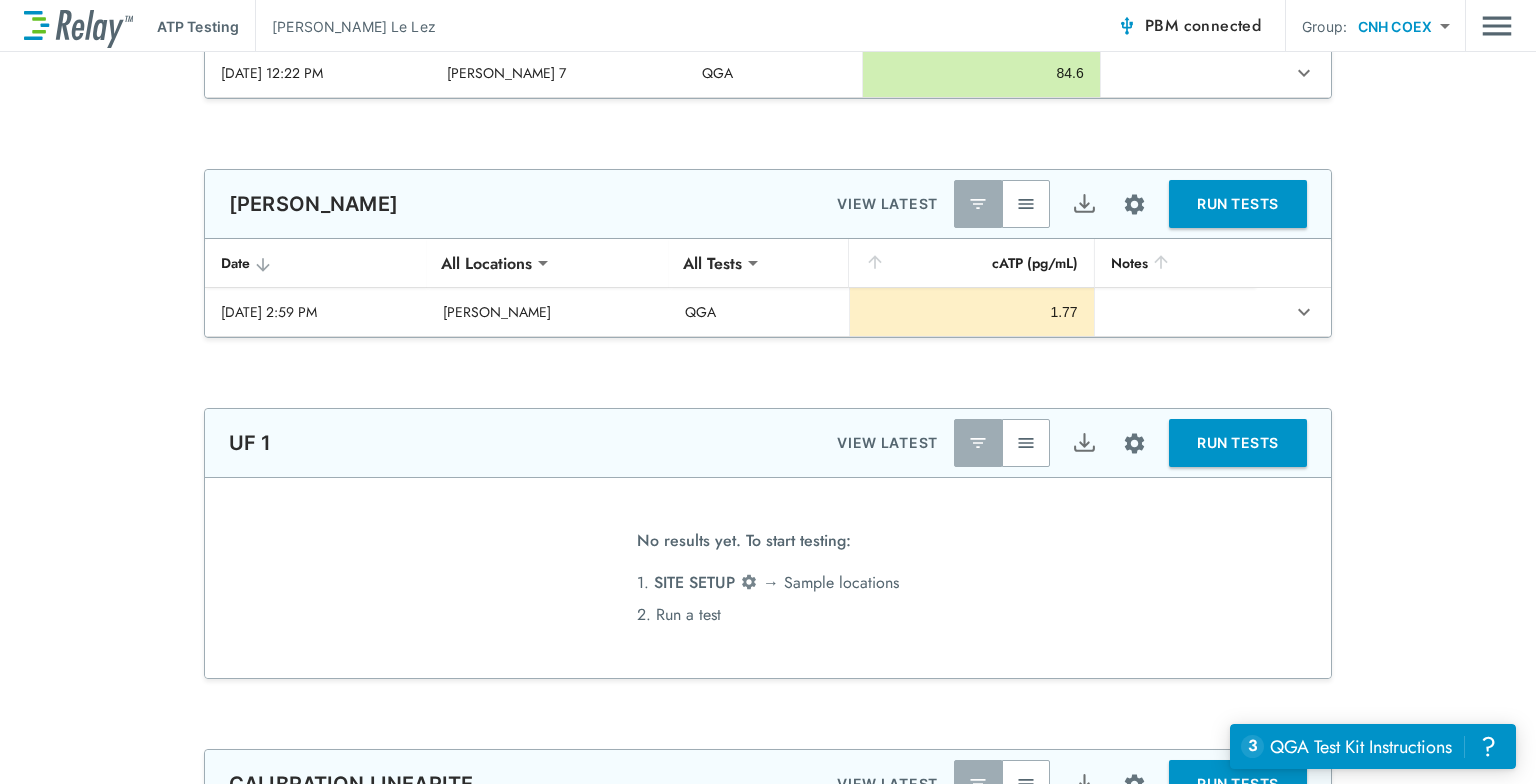 type on "**********" 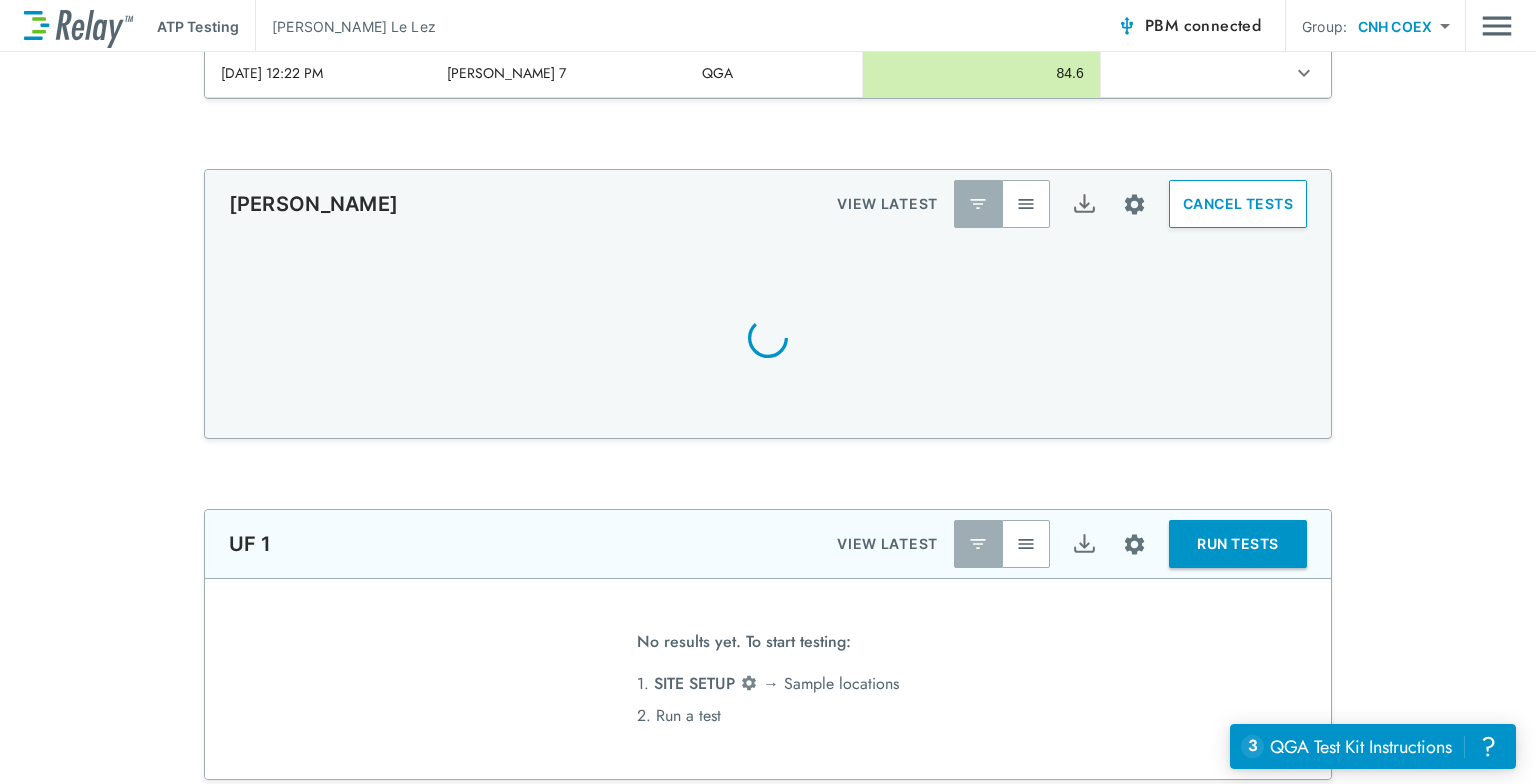 scroll, scrollTop: 606, scrollLeft: 0, axis: vertical 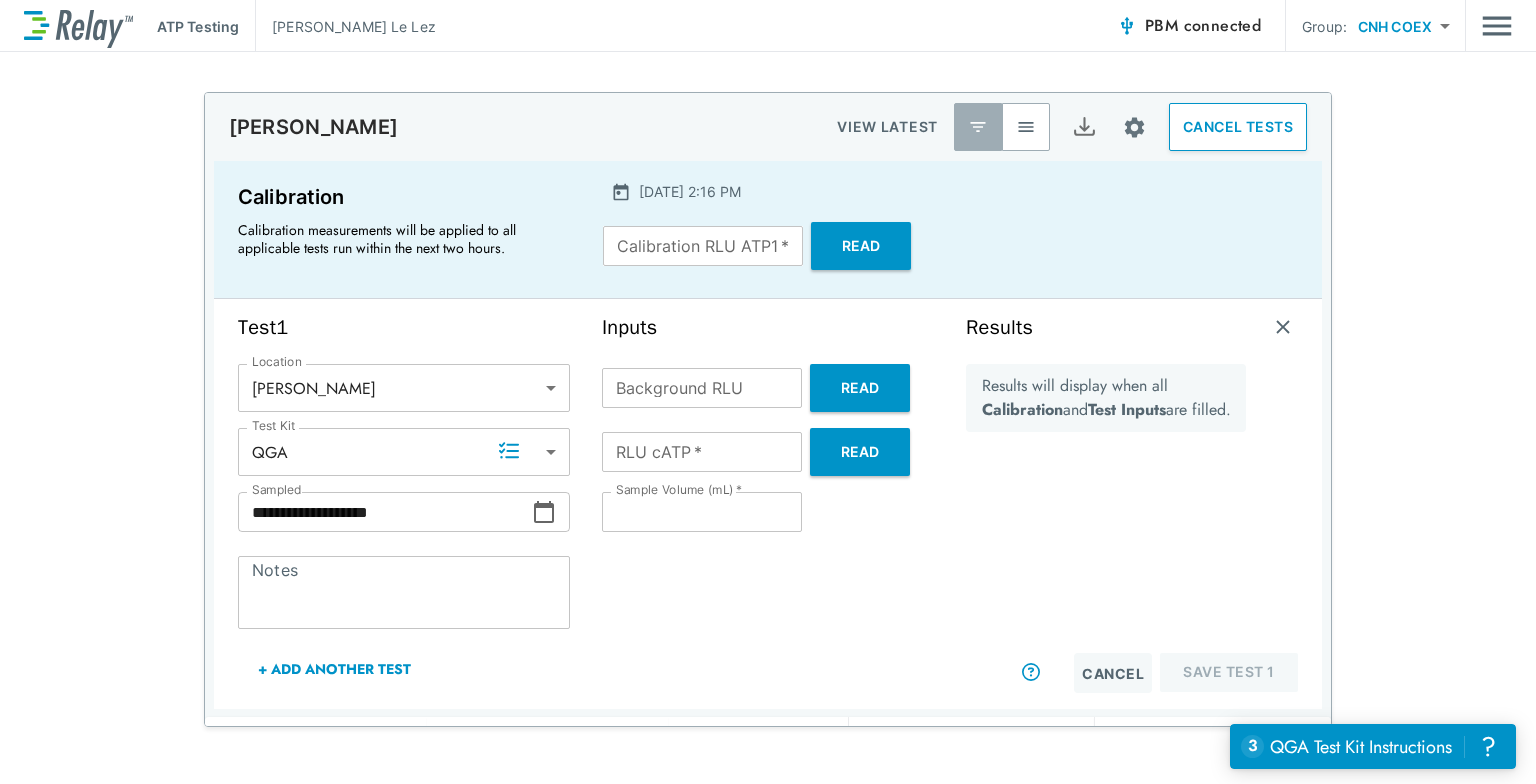 click on "Read" at bounding box center [861, 246] 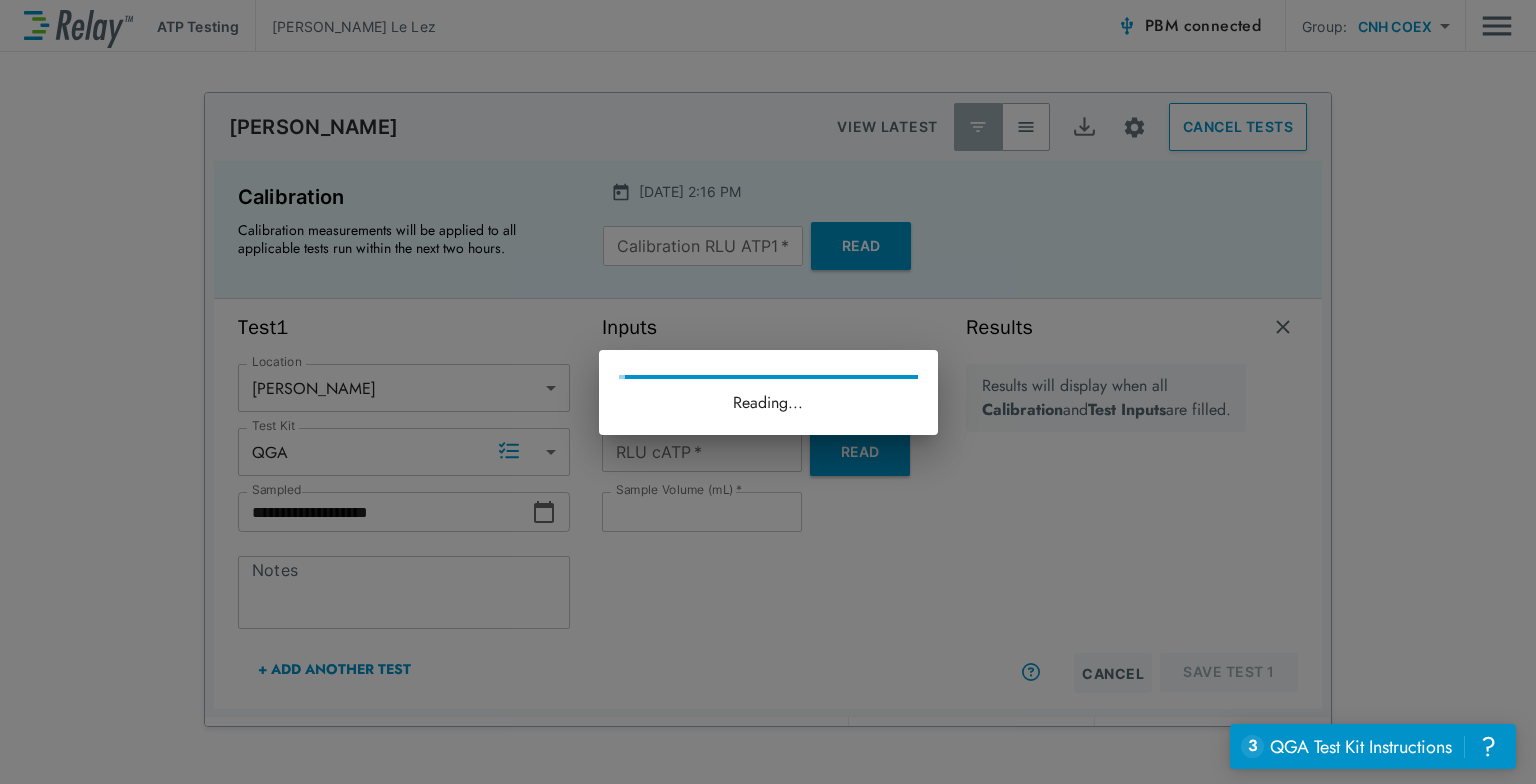 type on "*****" 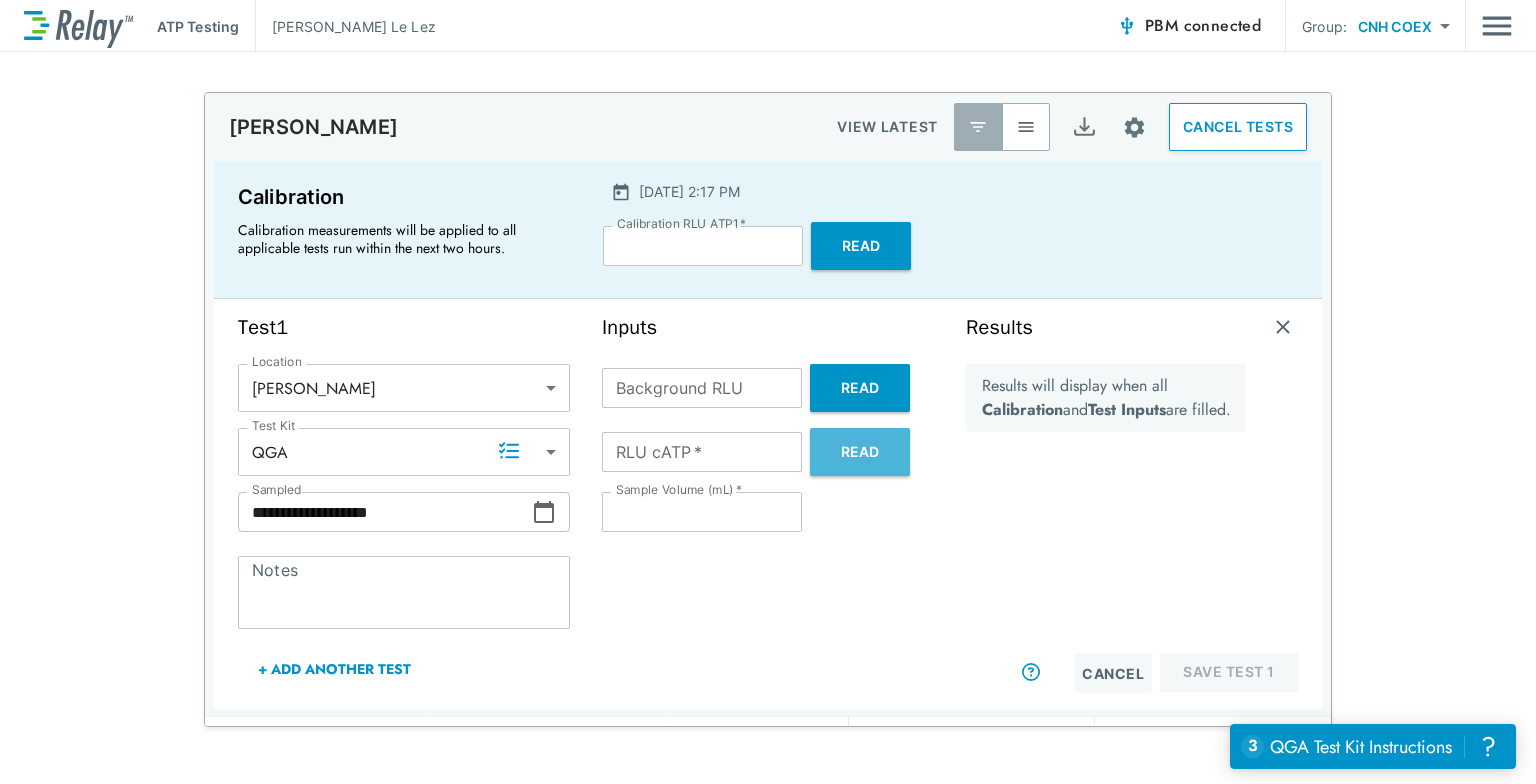 click on "Read" at bounding box center [860, 452] 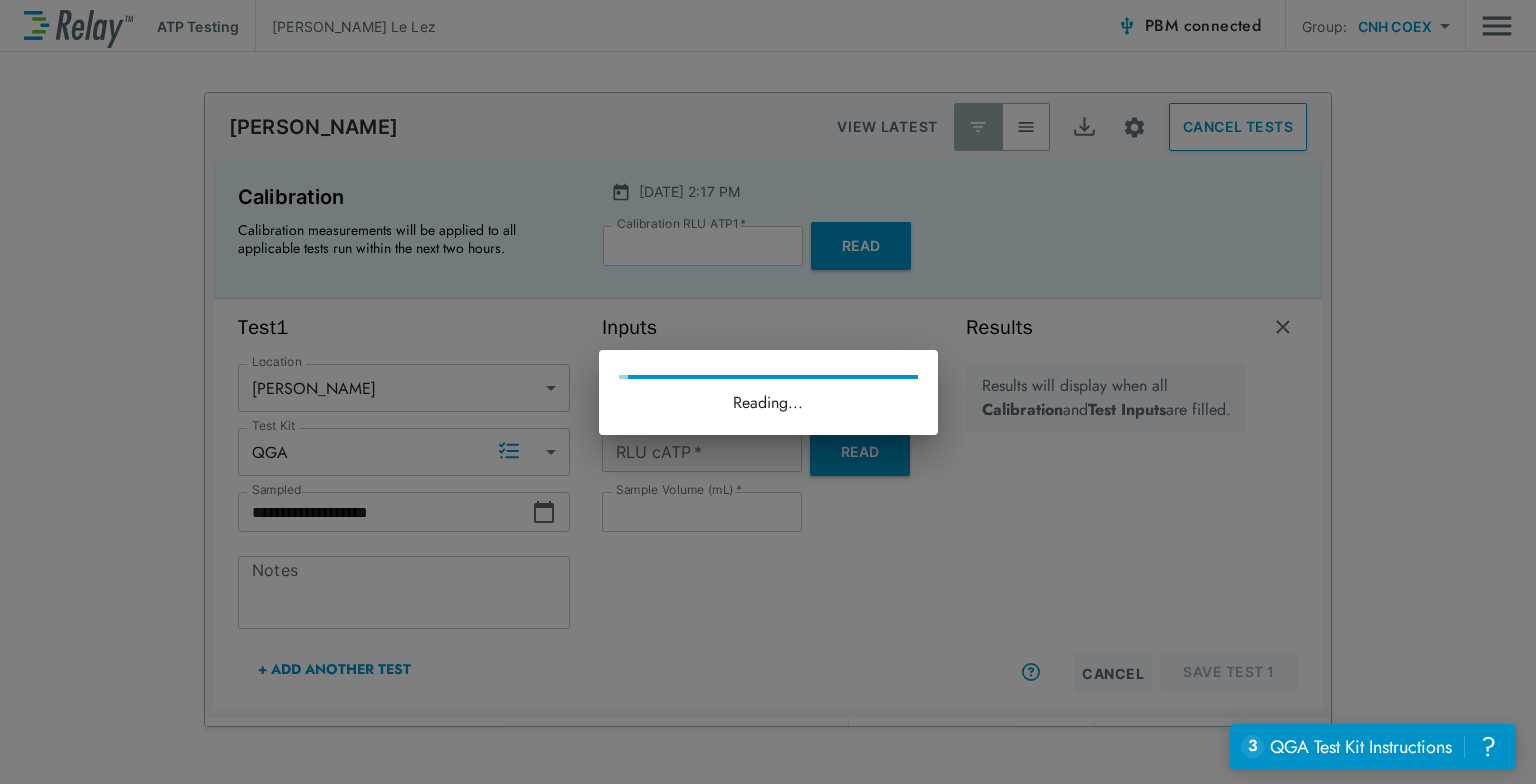type on "***" 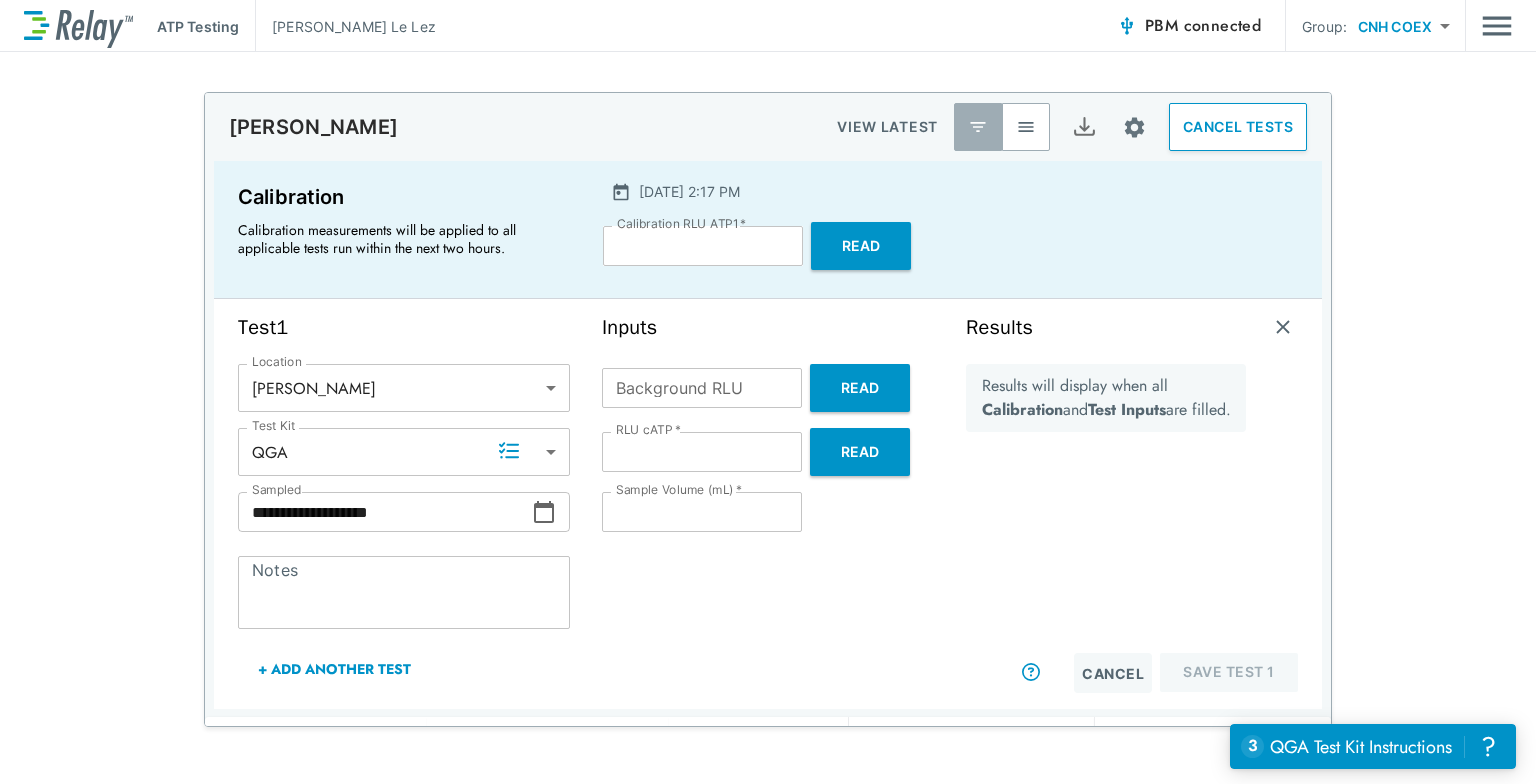 click on "Read" at bounding box center [860, 388] 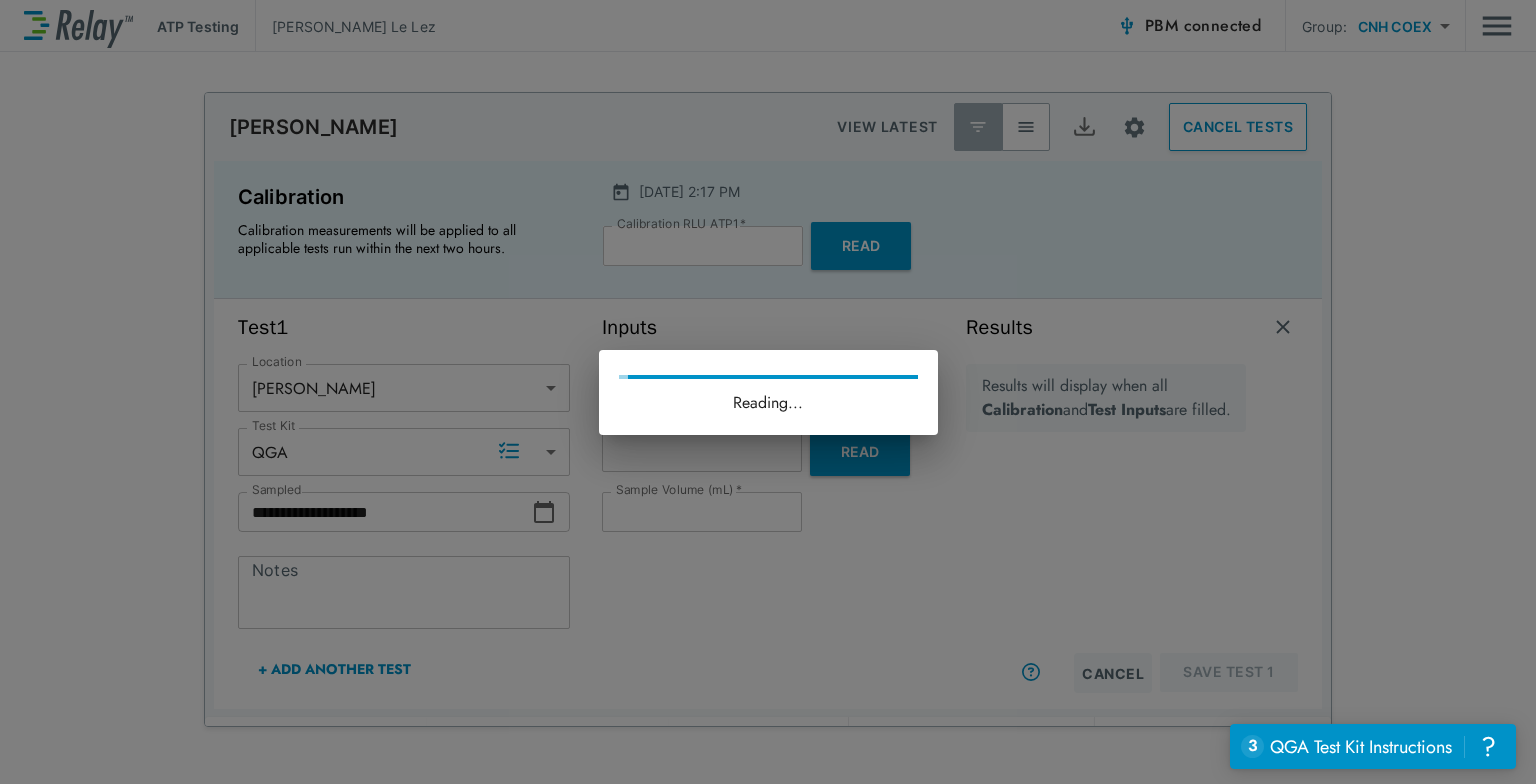 type on "*" 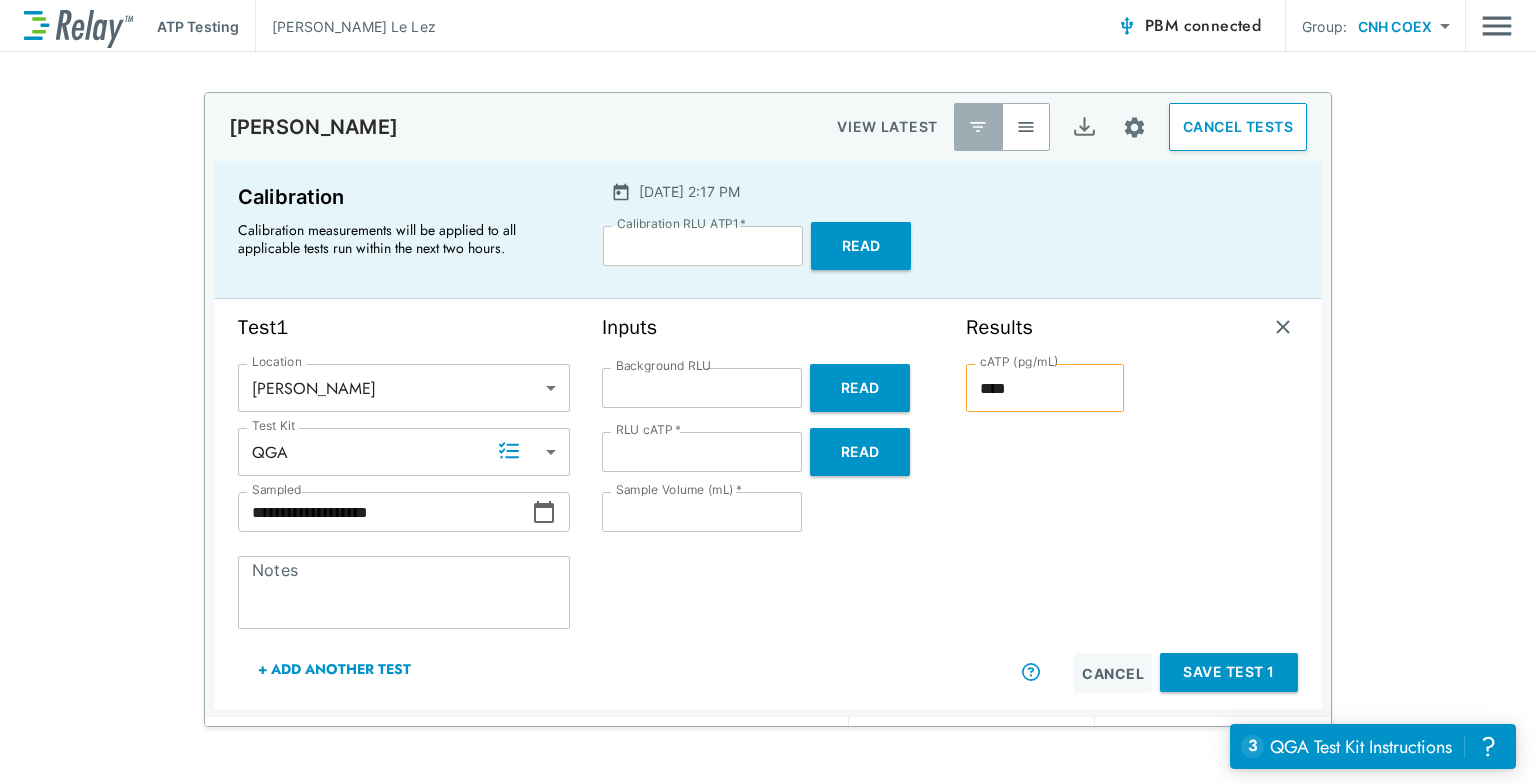 click on "Save Test 1" at bounding box center [1229, 672] 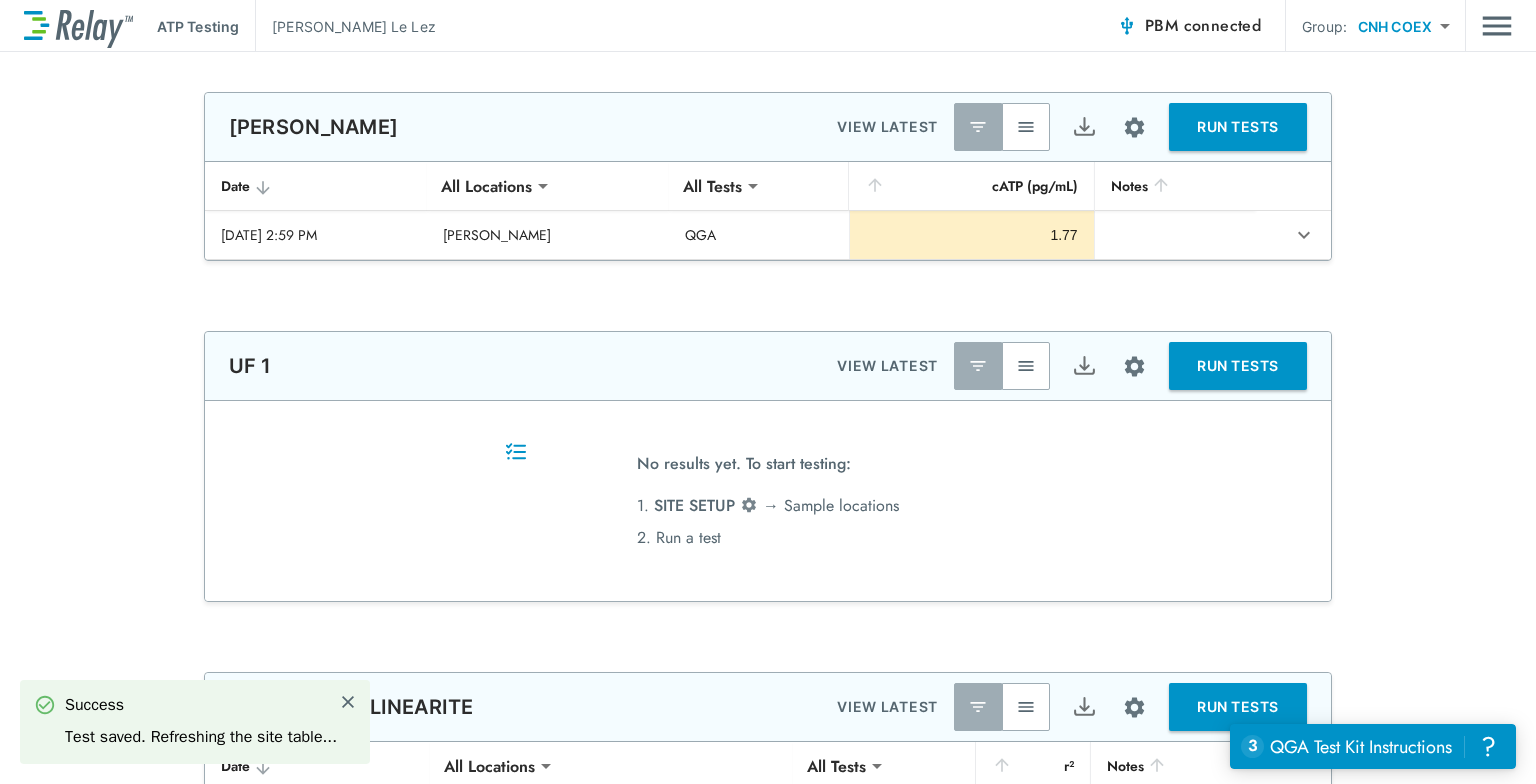 type on "**********" 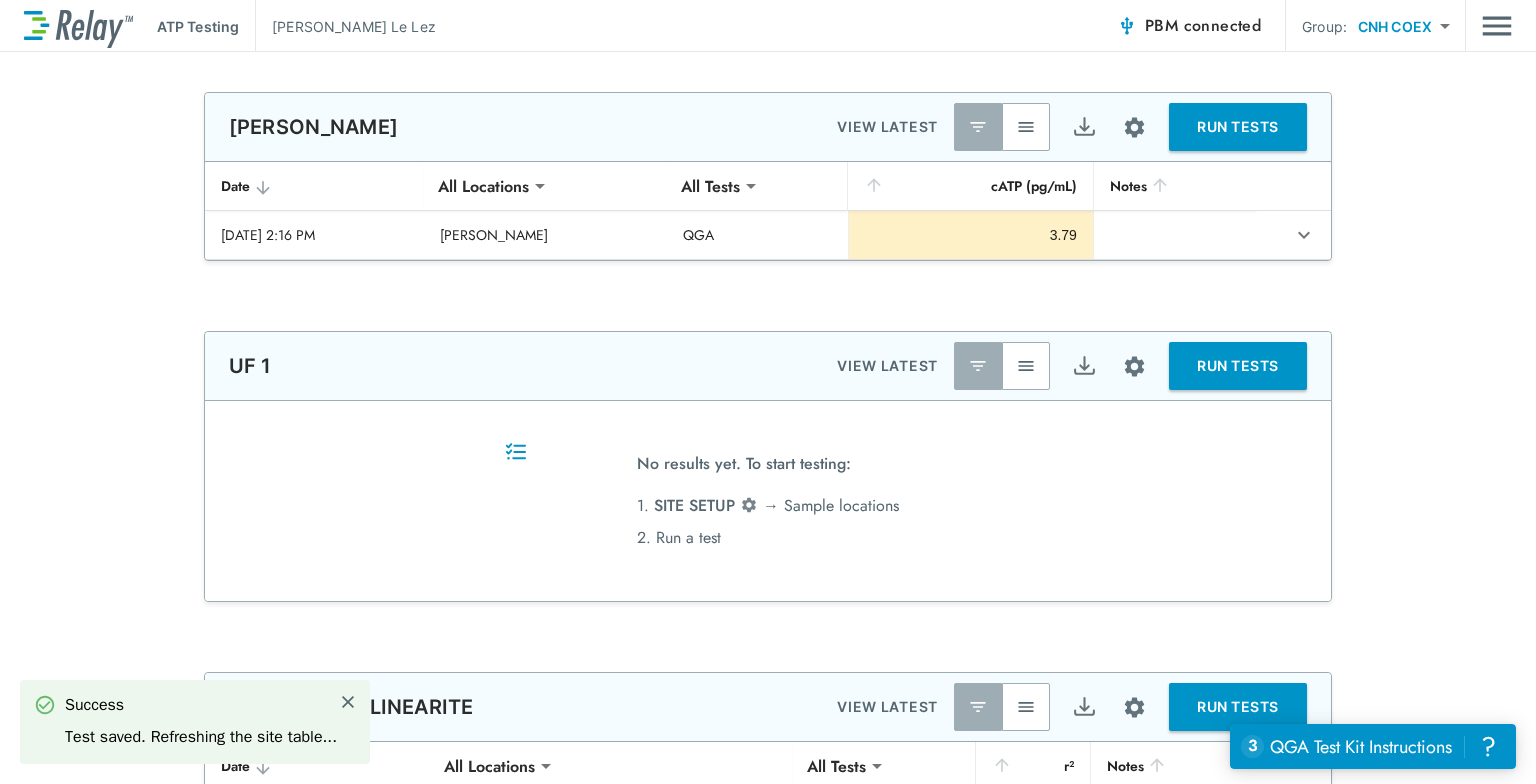 type on "***" 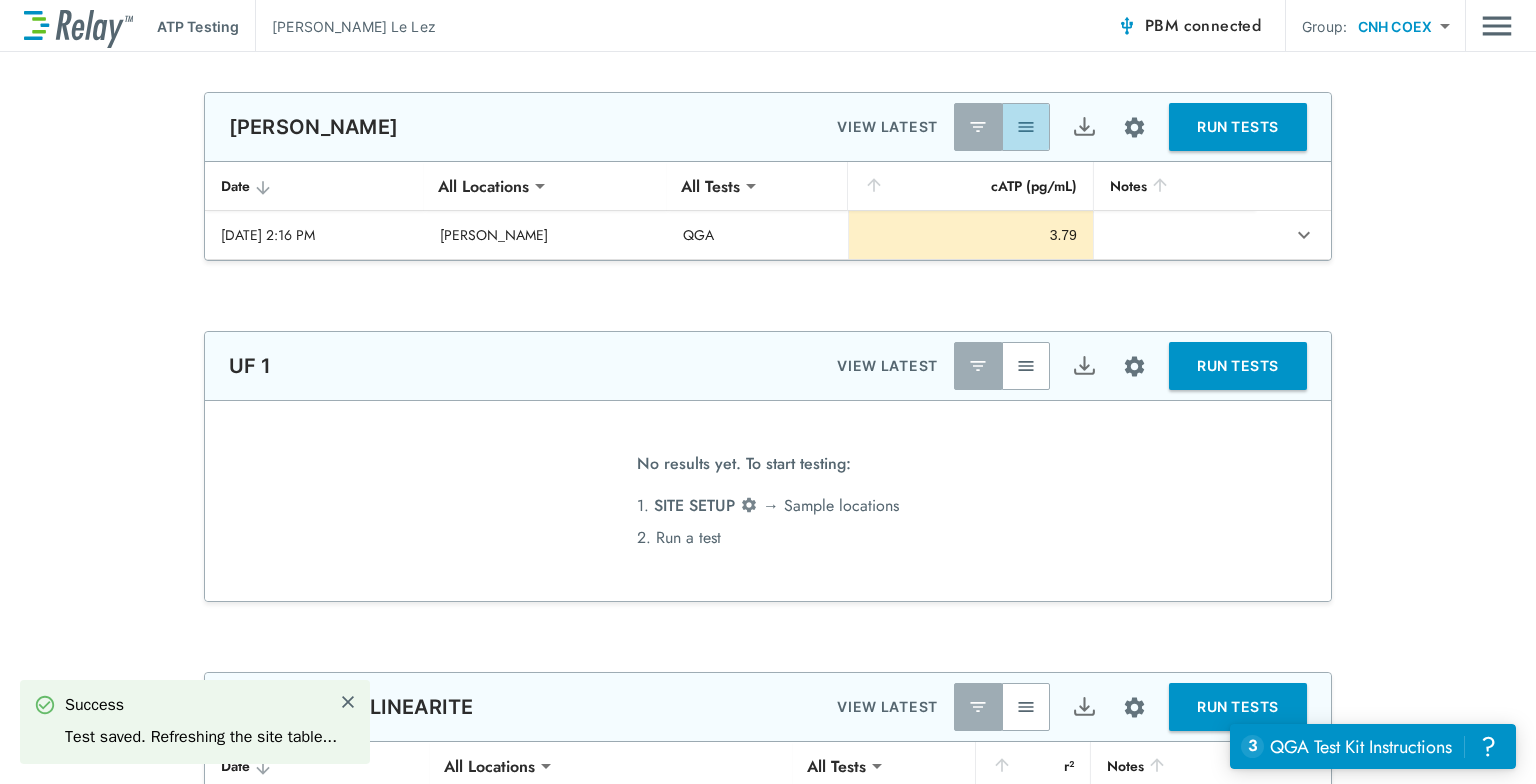 click at bounding box center [1026, 127] 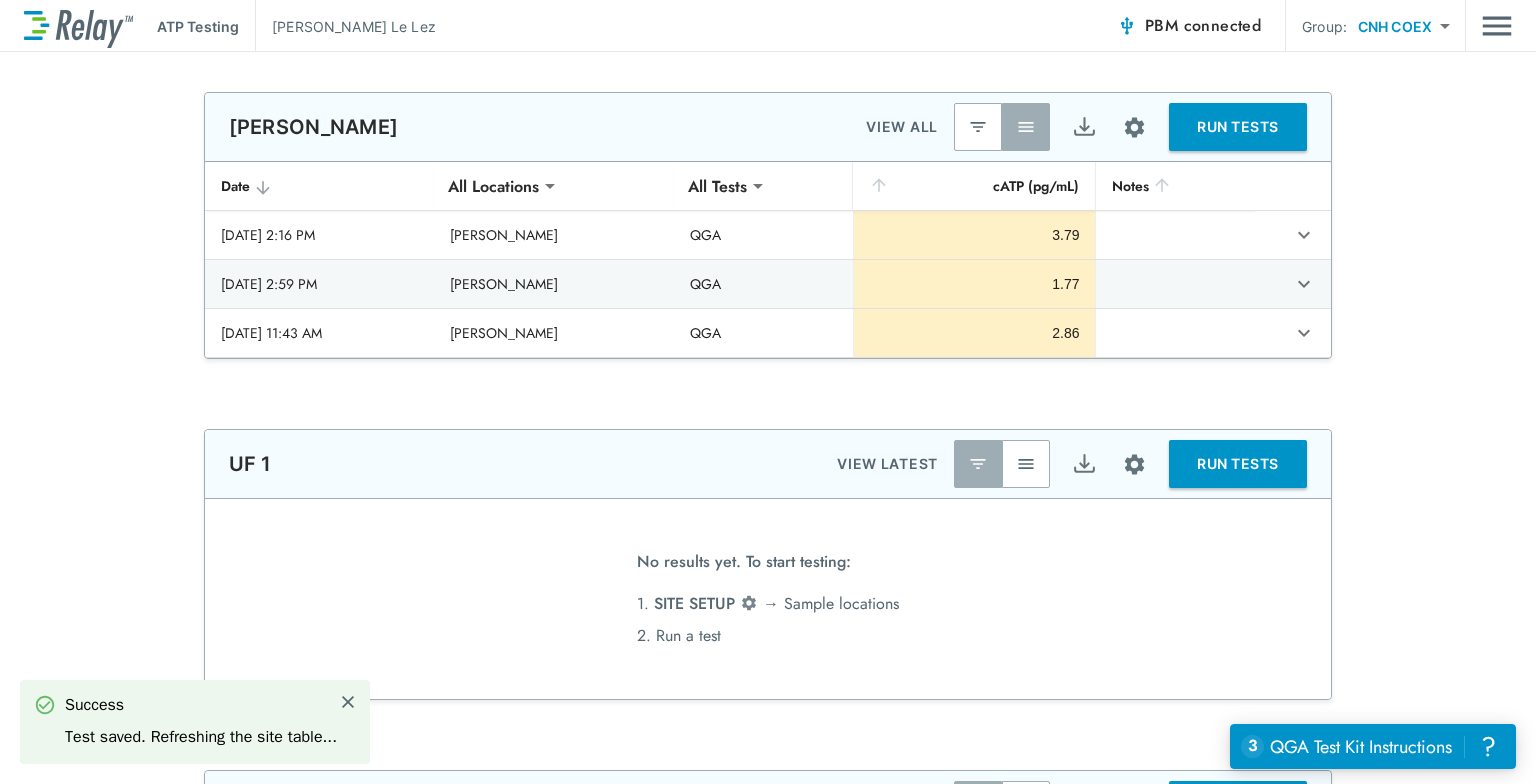 click at bounding box center (978, 127) 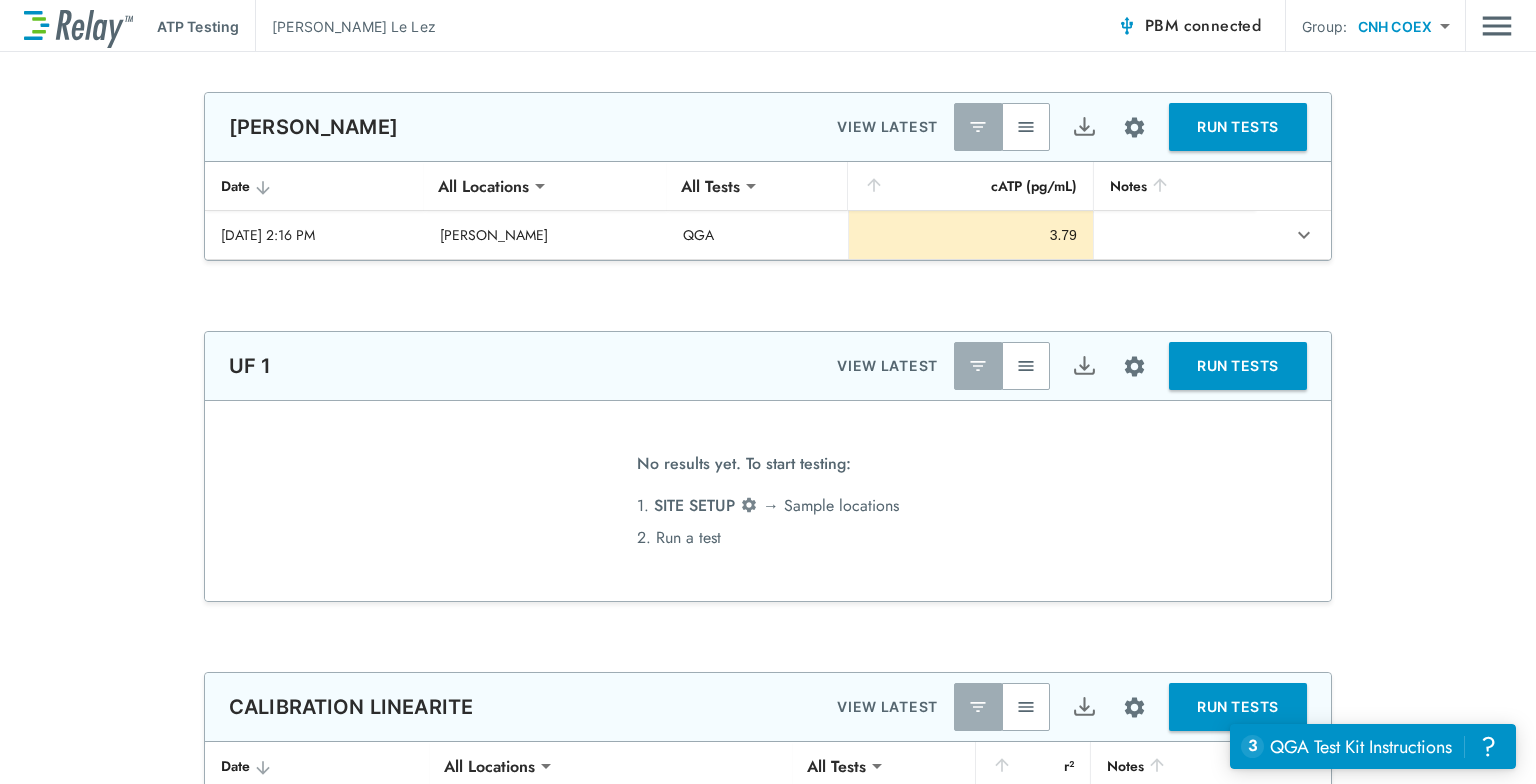 click on "RUN TESTS" at bounding box center (1238, 366) 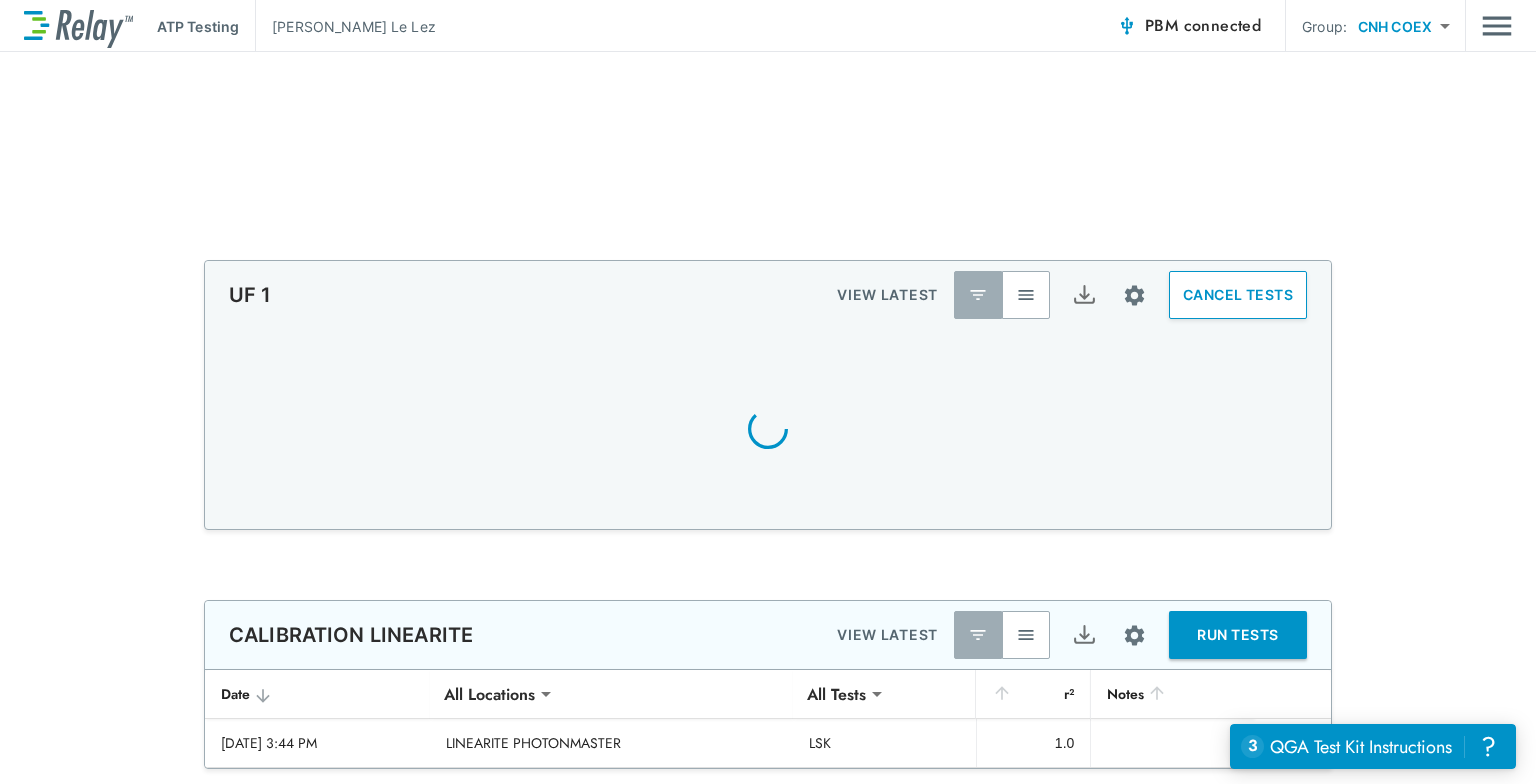 scroll, scrollTop: 774, scrollLeft: 0, axis: vertical 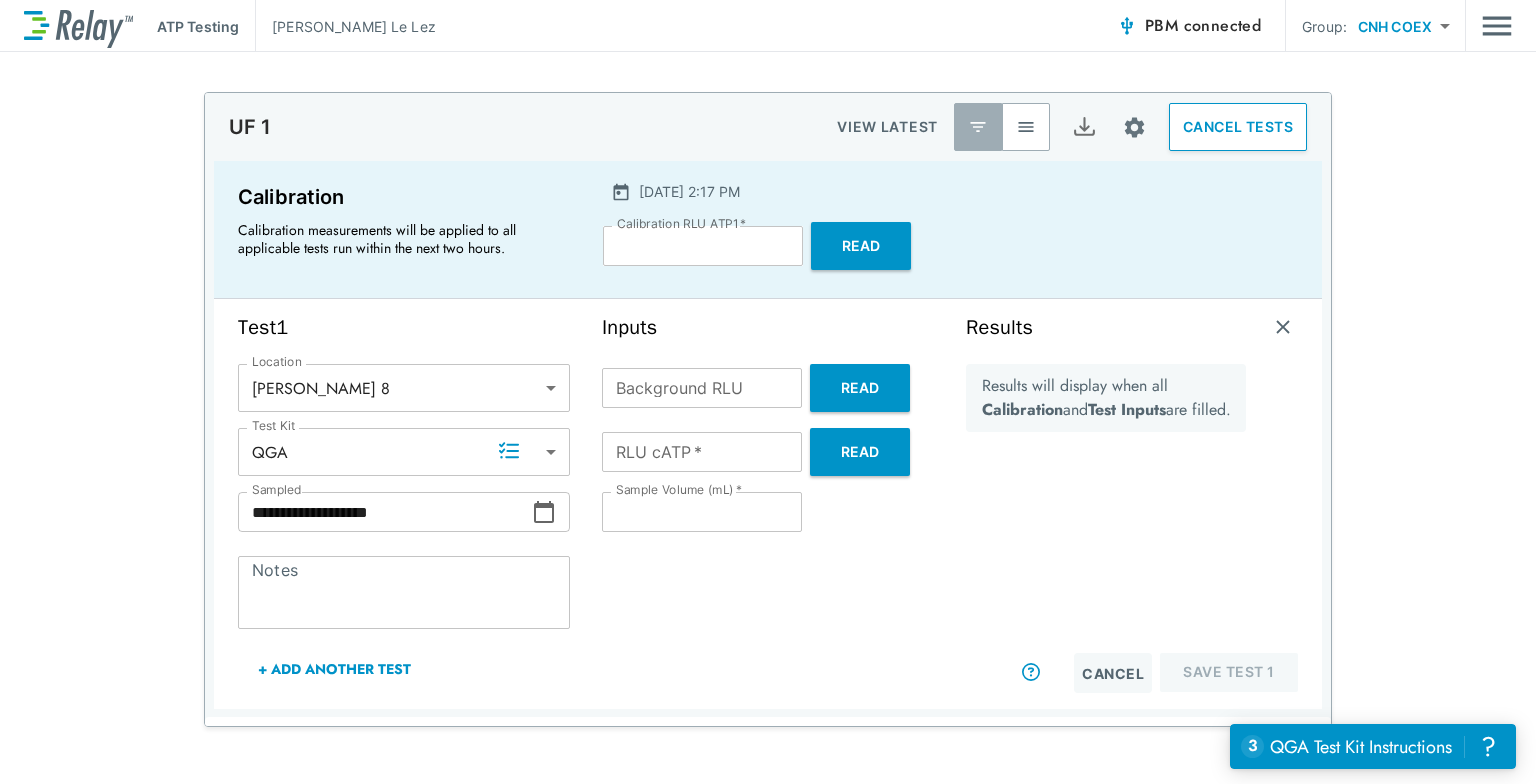click on "Read" at bounding box center (860, 388) 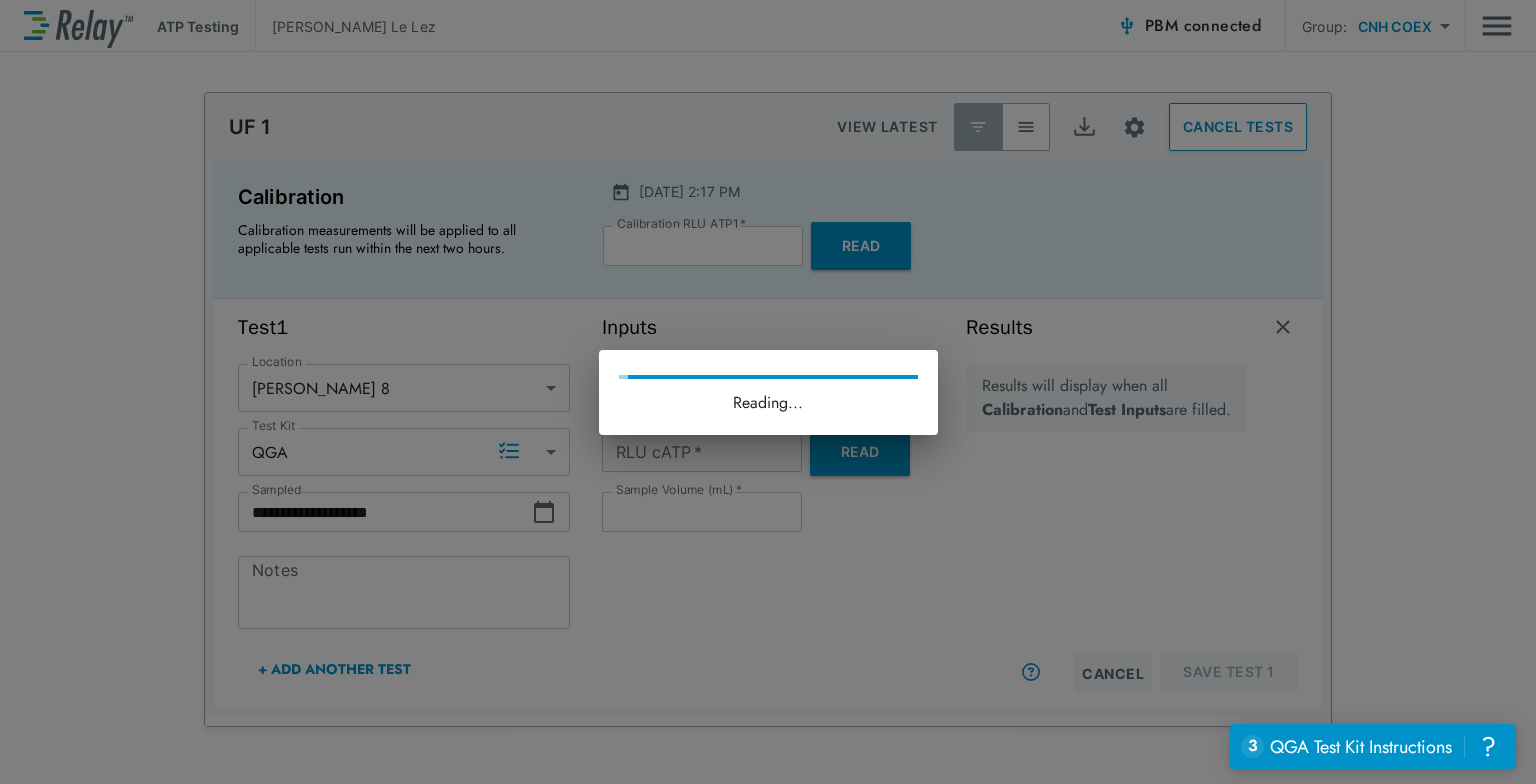 type on "*" 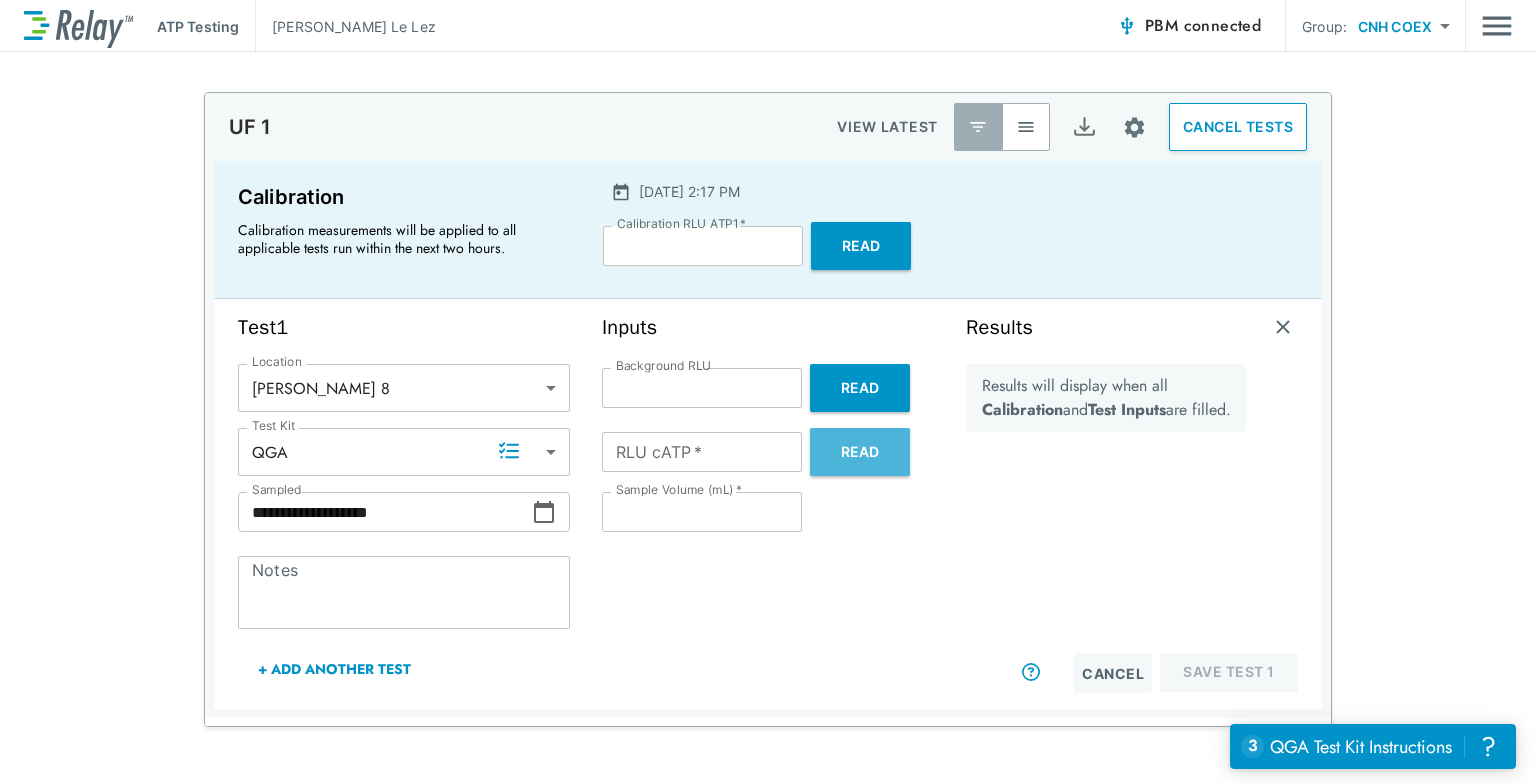 click on "Read" at bounding box center [860, 452] 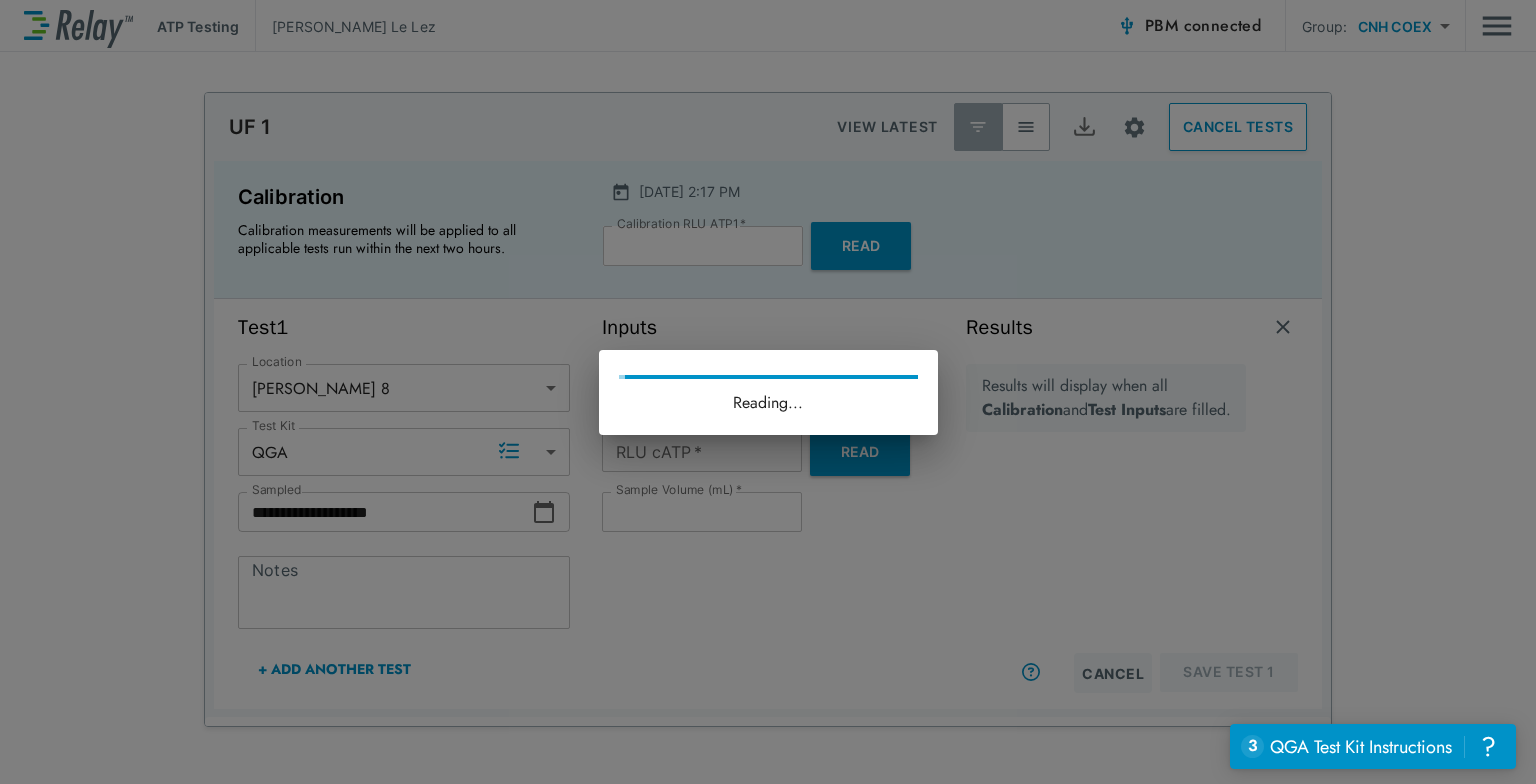 type on "****" 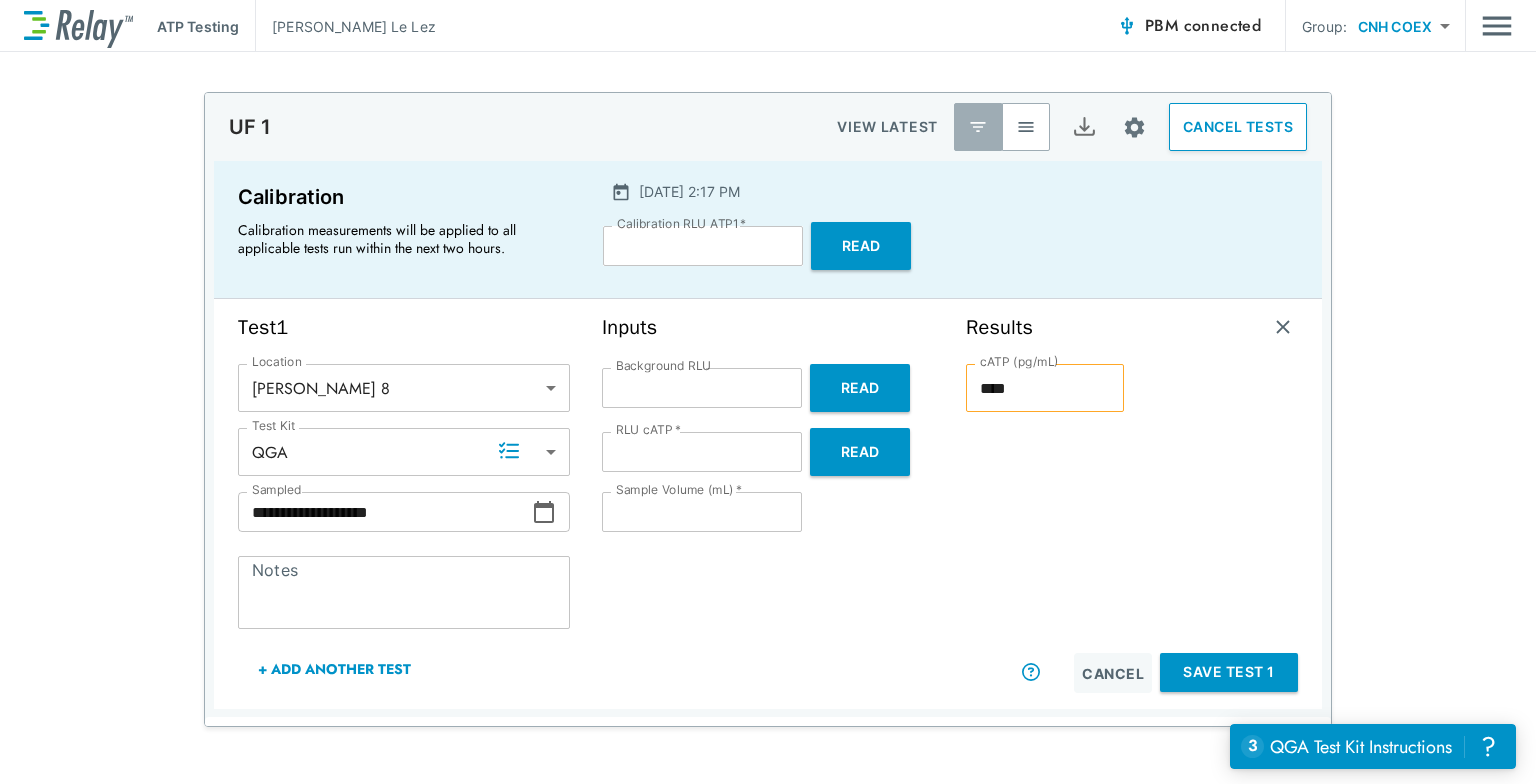 click on "Save Test 1" at bounding box center [1229, 672] 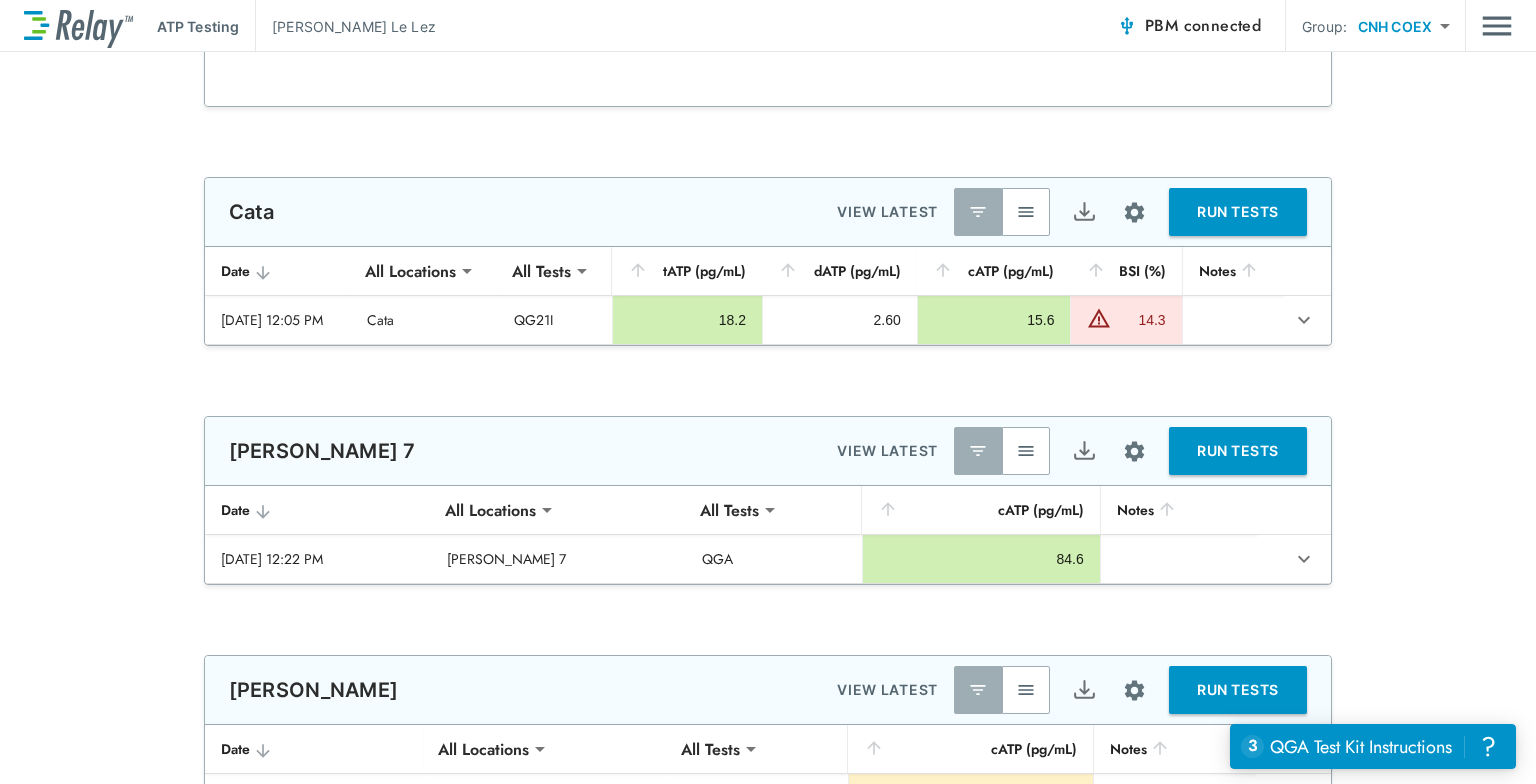 type on "****" 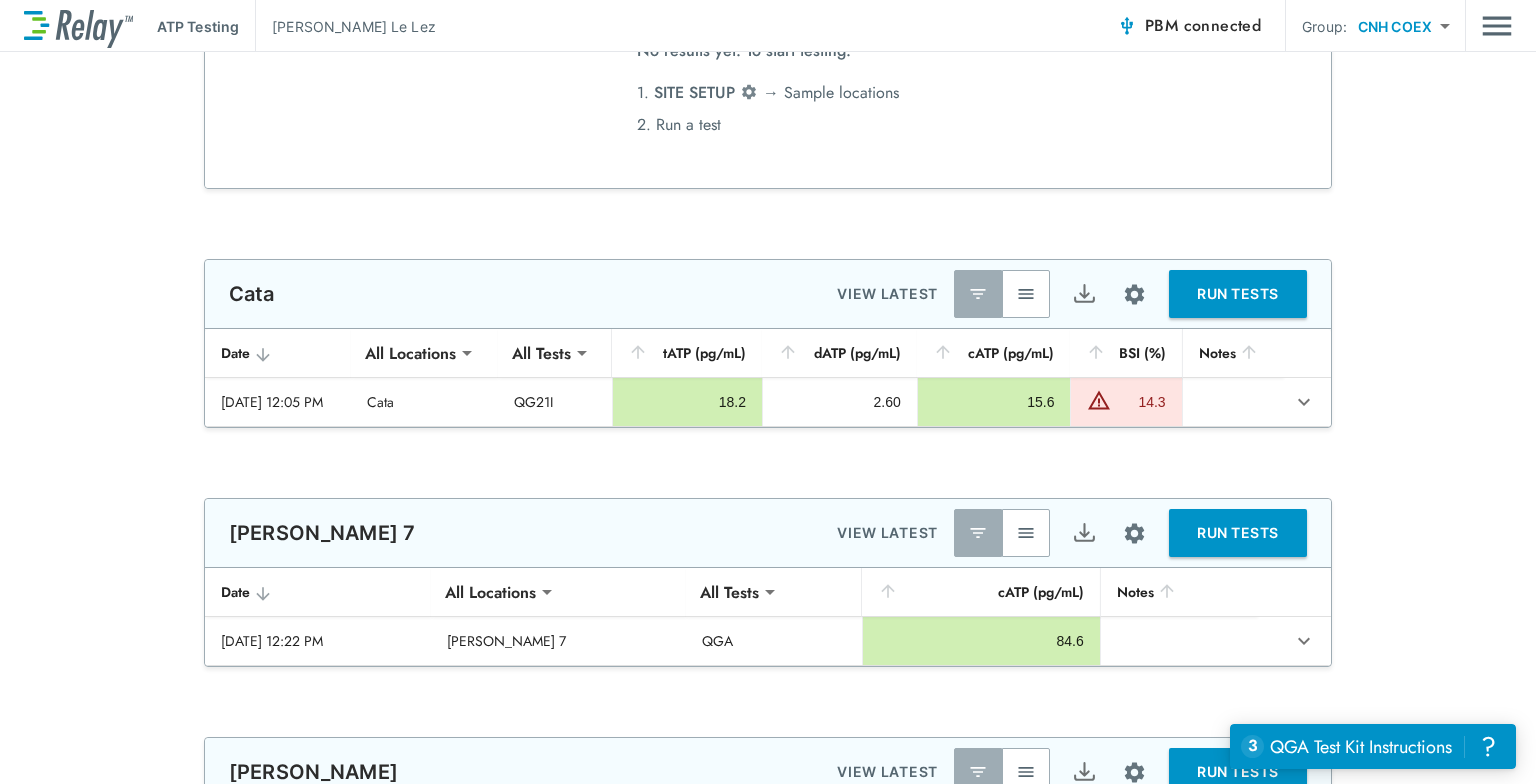 type on "****" 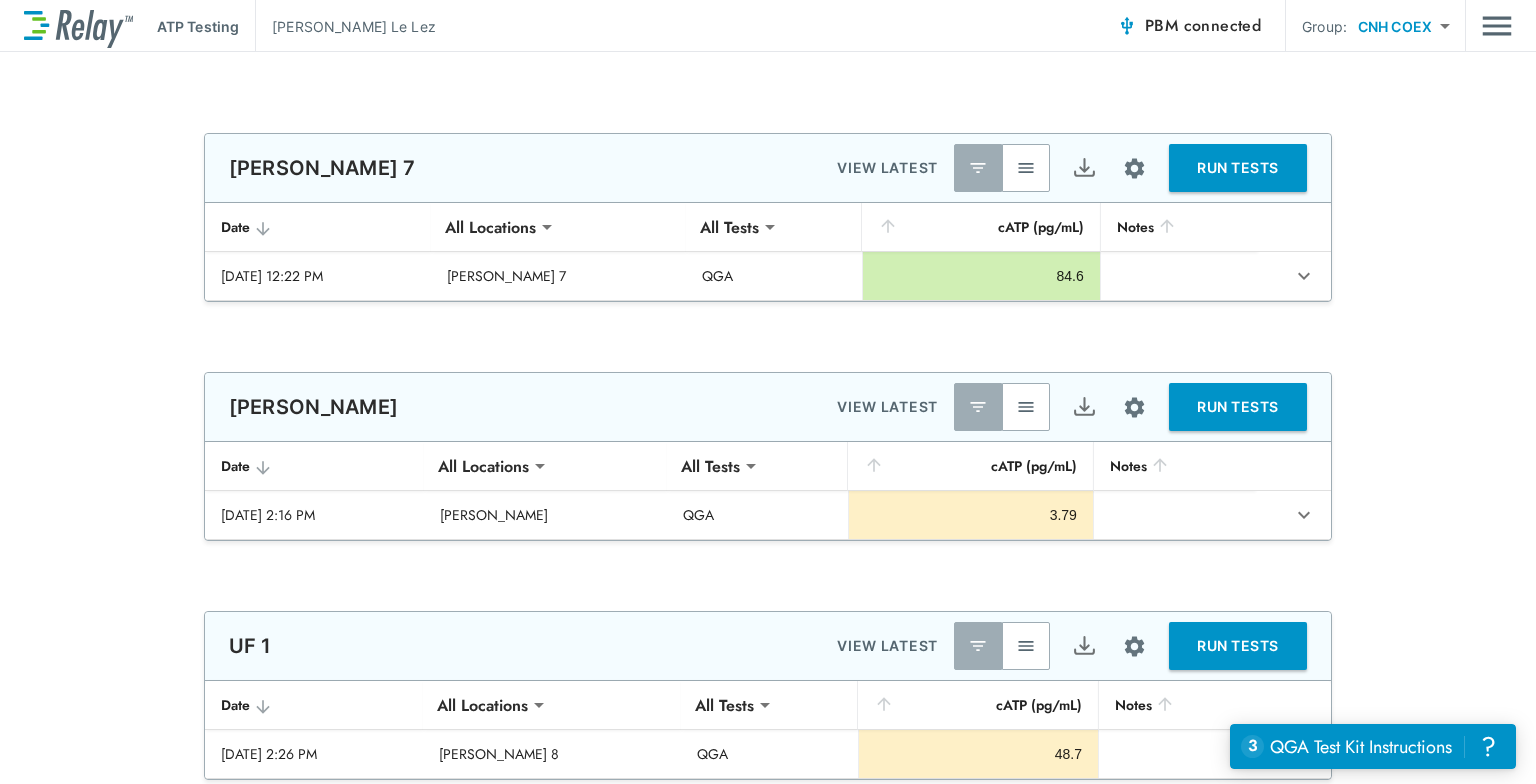 scroll, scrollTop: 500, scrollLeft: 0, axis: vertical 